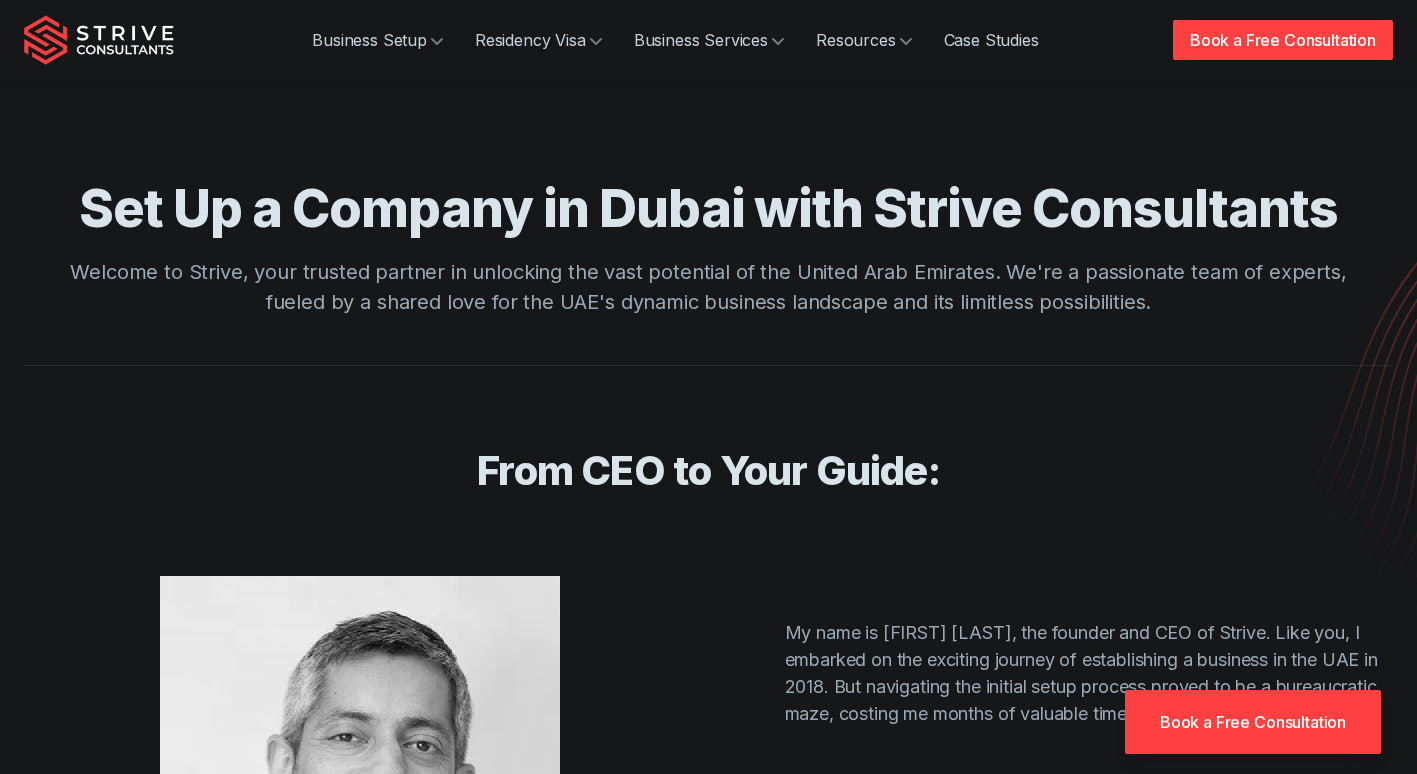 scroll, scrollTop: 4059, scrollLeft: 0, axis: vertical 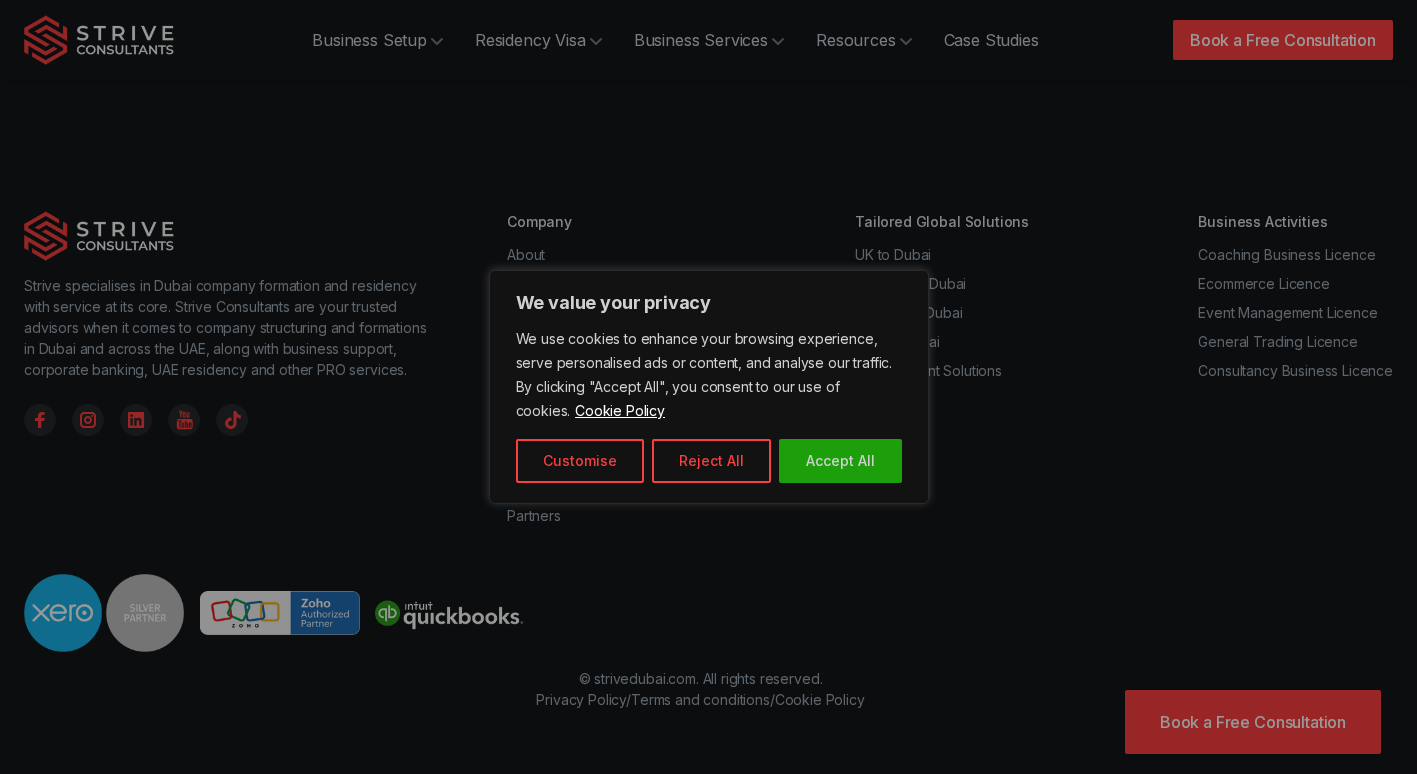 click at bounding box center [708, 387] 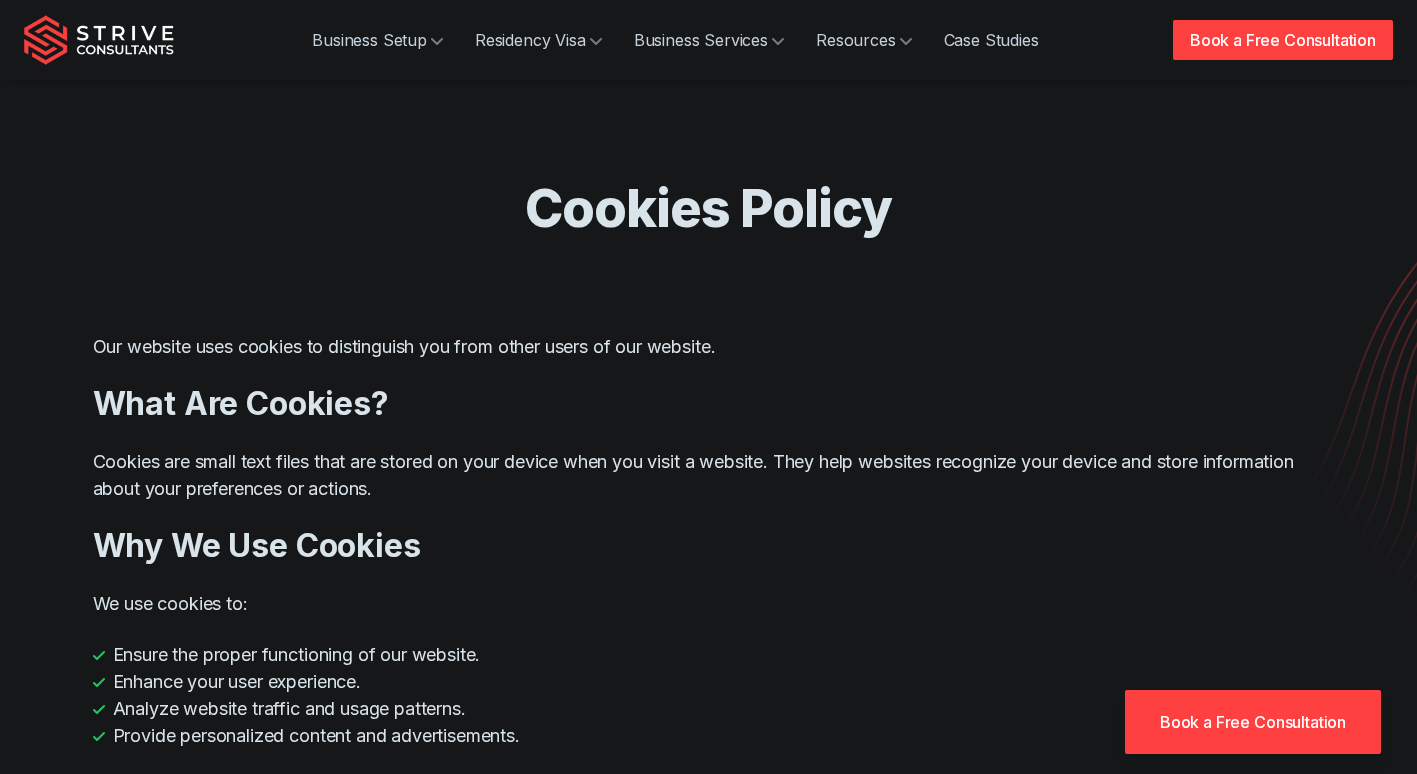 scroll, scrollTop: 0, scrollLeft: 0, axis: both 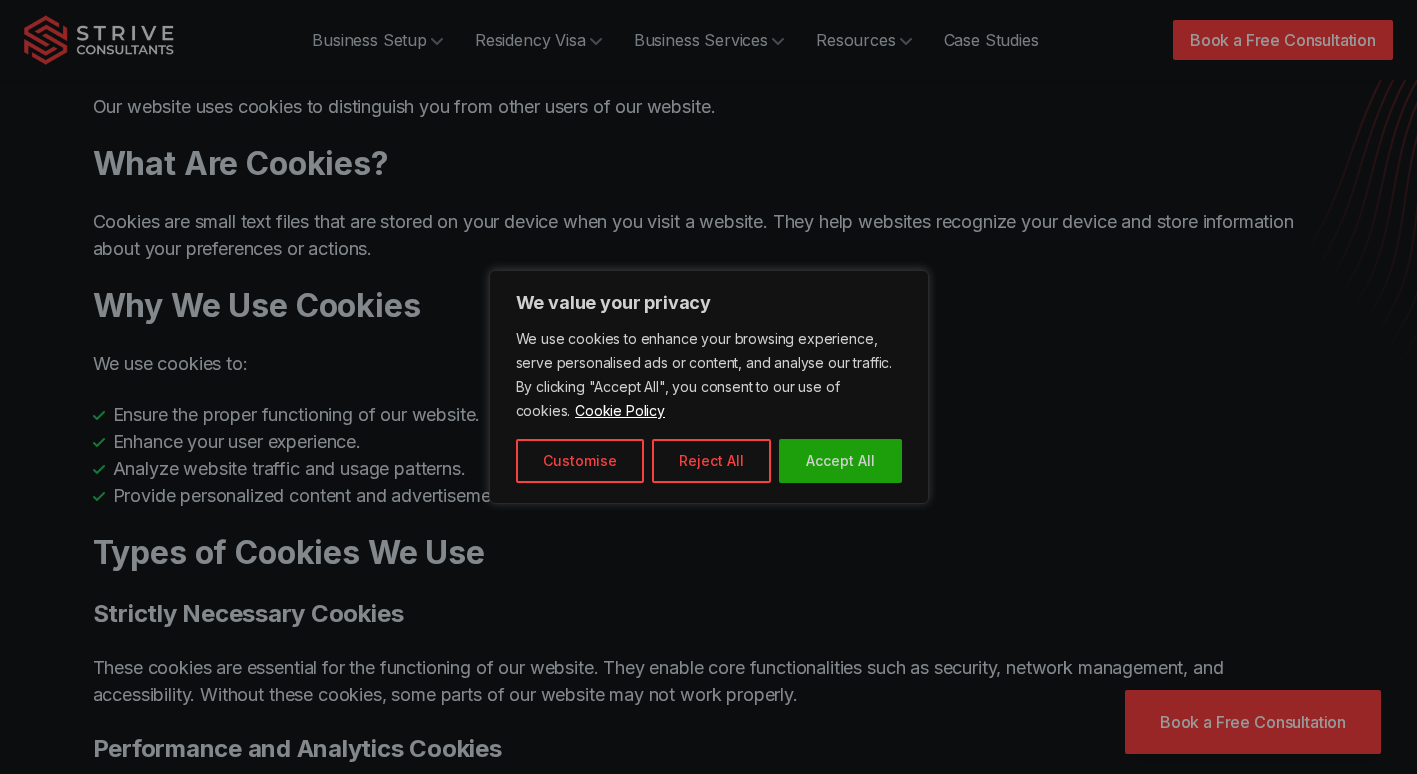 click at bounding box center [708, 387] 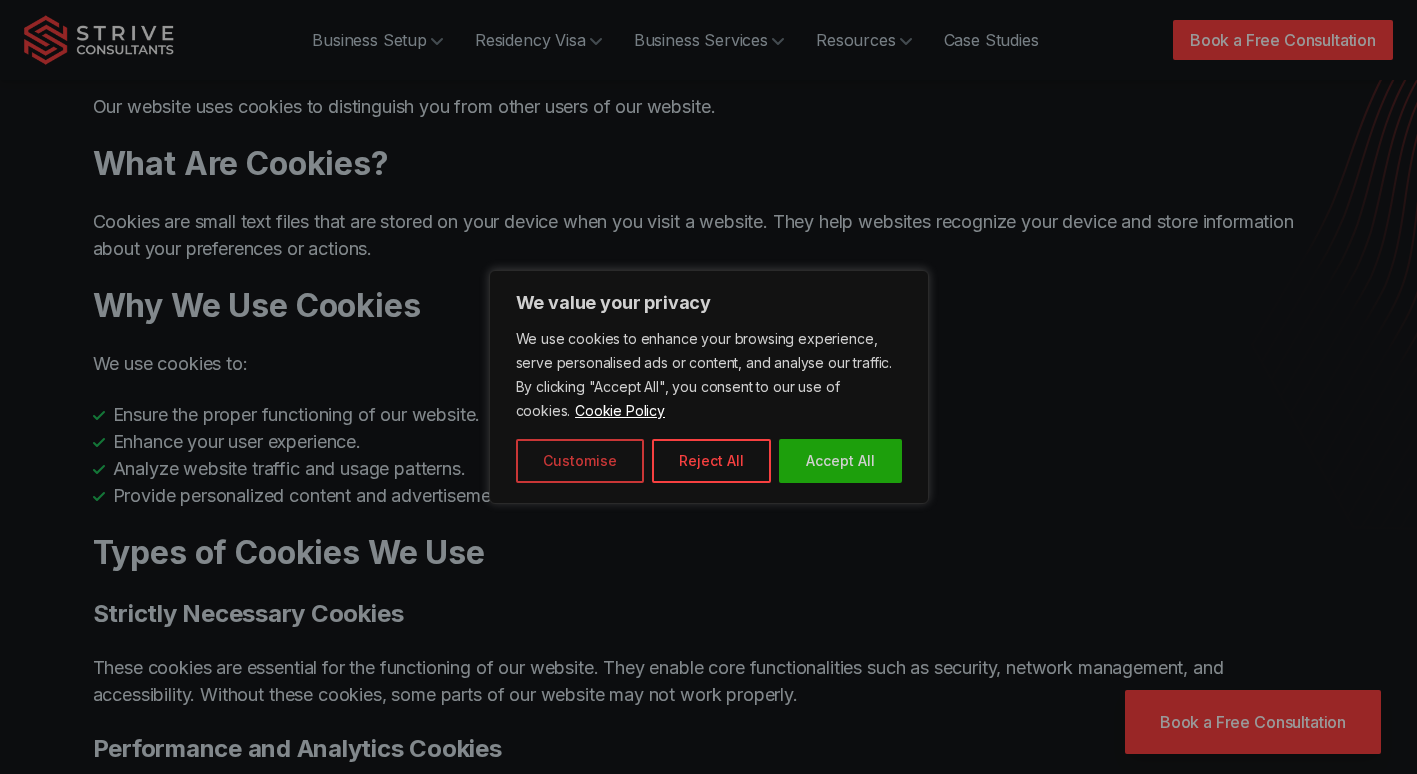 click on "Customise" at bounding box center (580, 461) 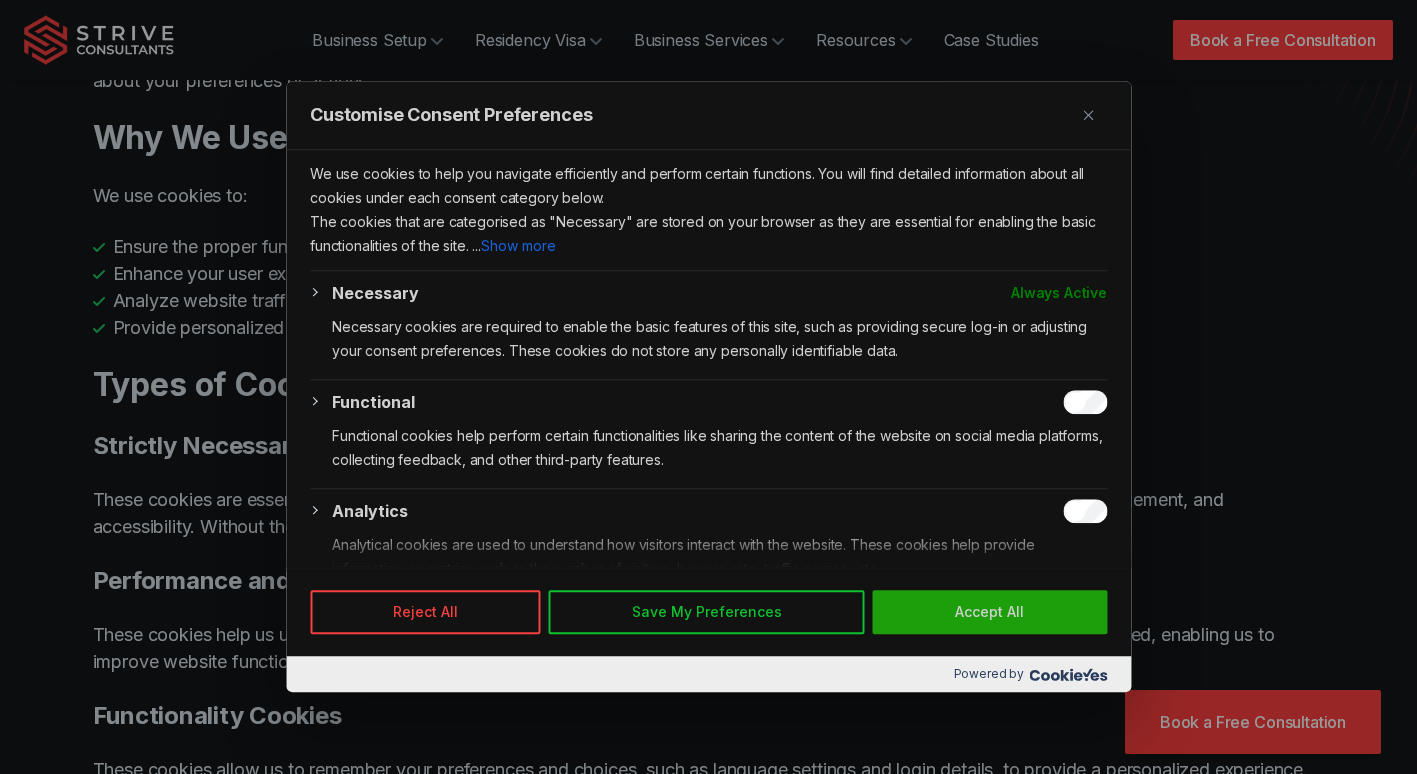 scroll, scrollTop: 419, scrollLeft: 0, axis: vertical 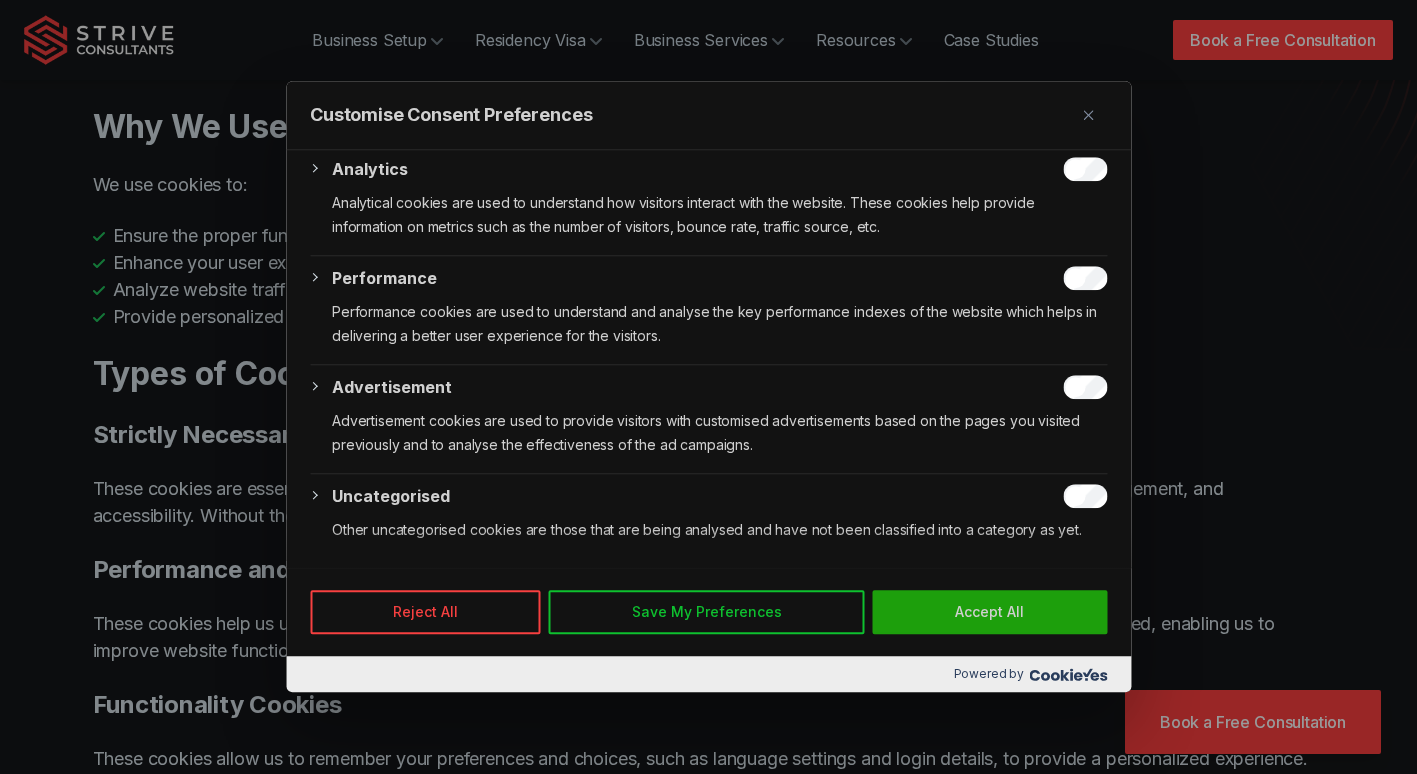 click at bounding box center [1088, 115] 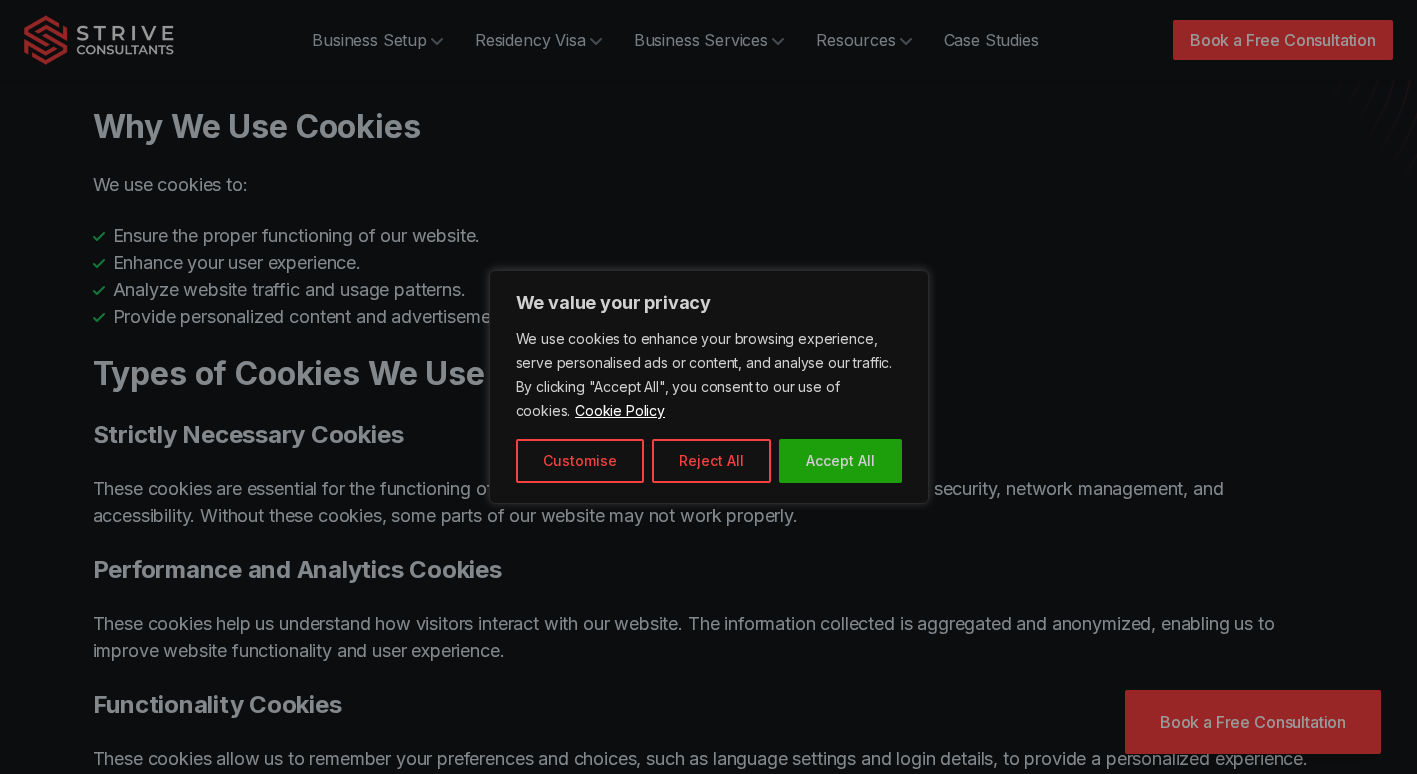 click at bounding box center (708, 387) 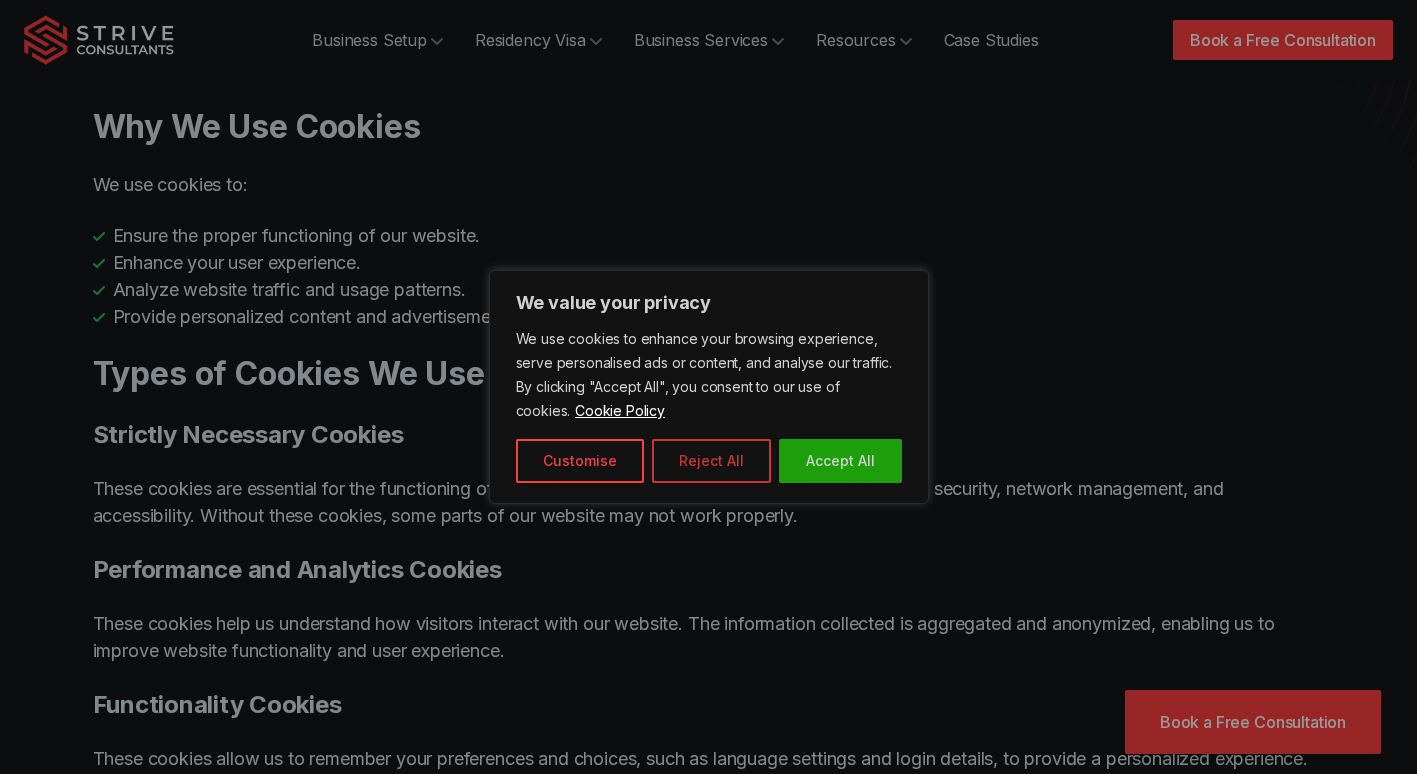 click on "Reject All" at bounding box center (711, 461) 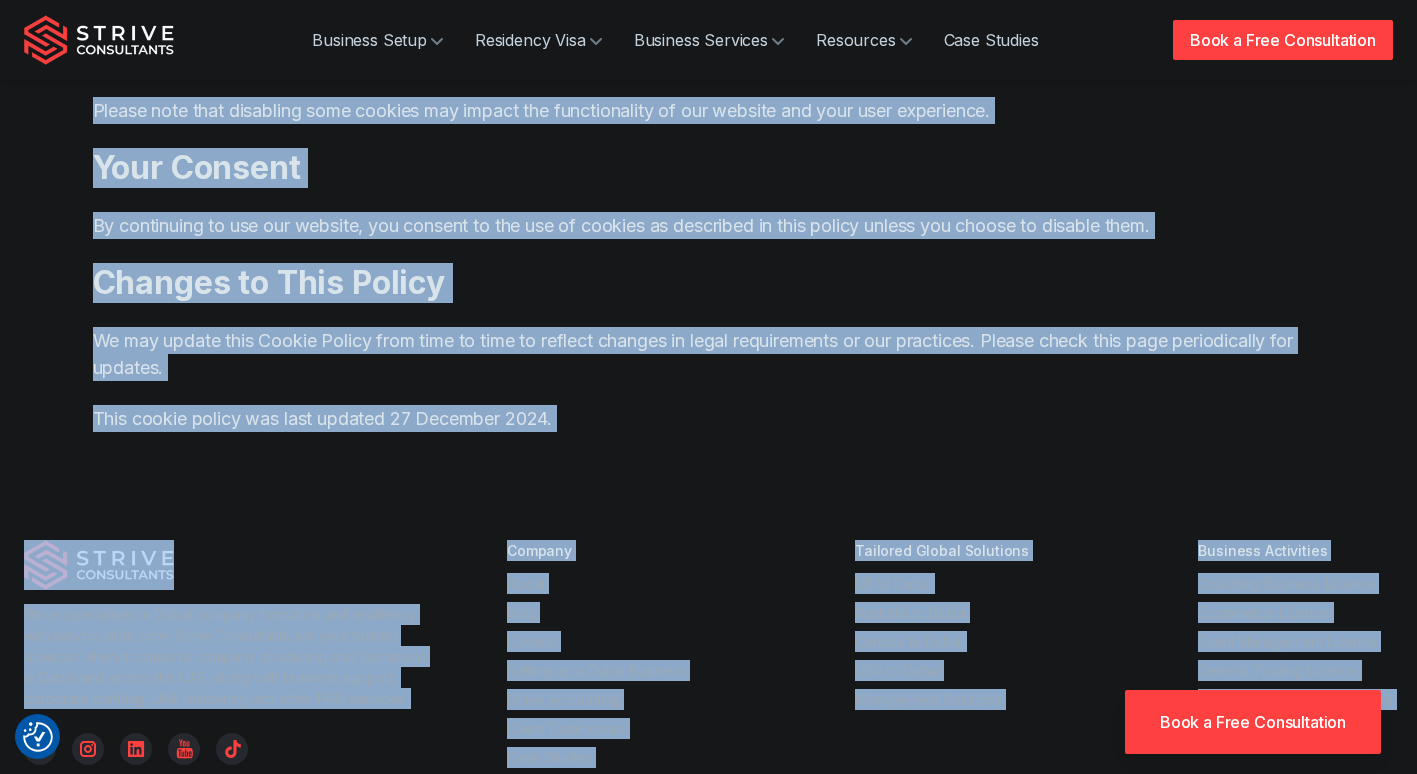scroll, scrollTop: 1995, scrollLeft: 0, axis: vertical 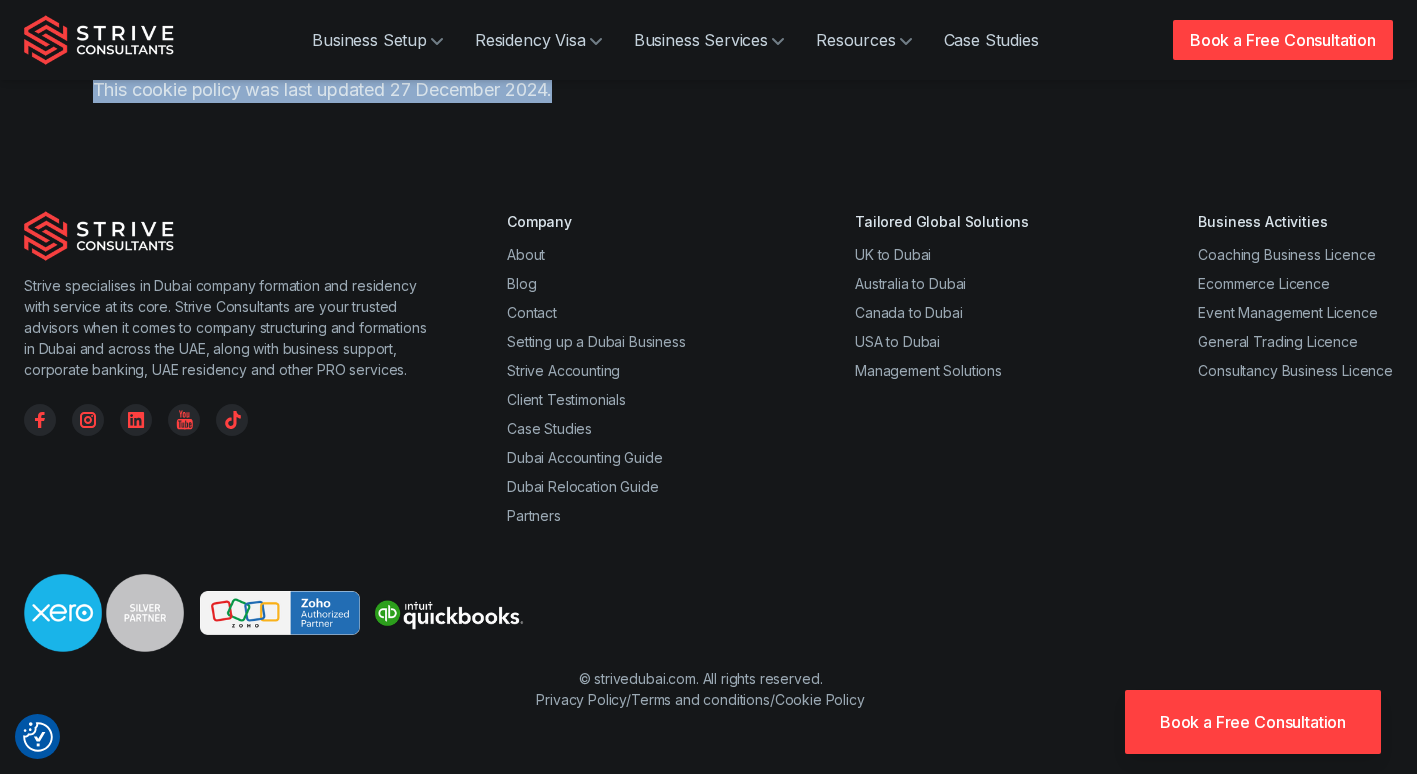 drag, startPoint x: 95, startPoint y: 120, endPoint x: 660, endPoint y: 96, distance: 565.5095 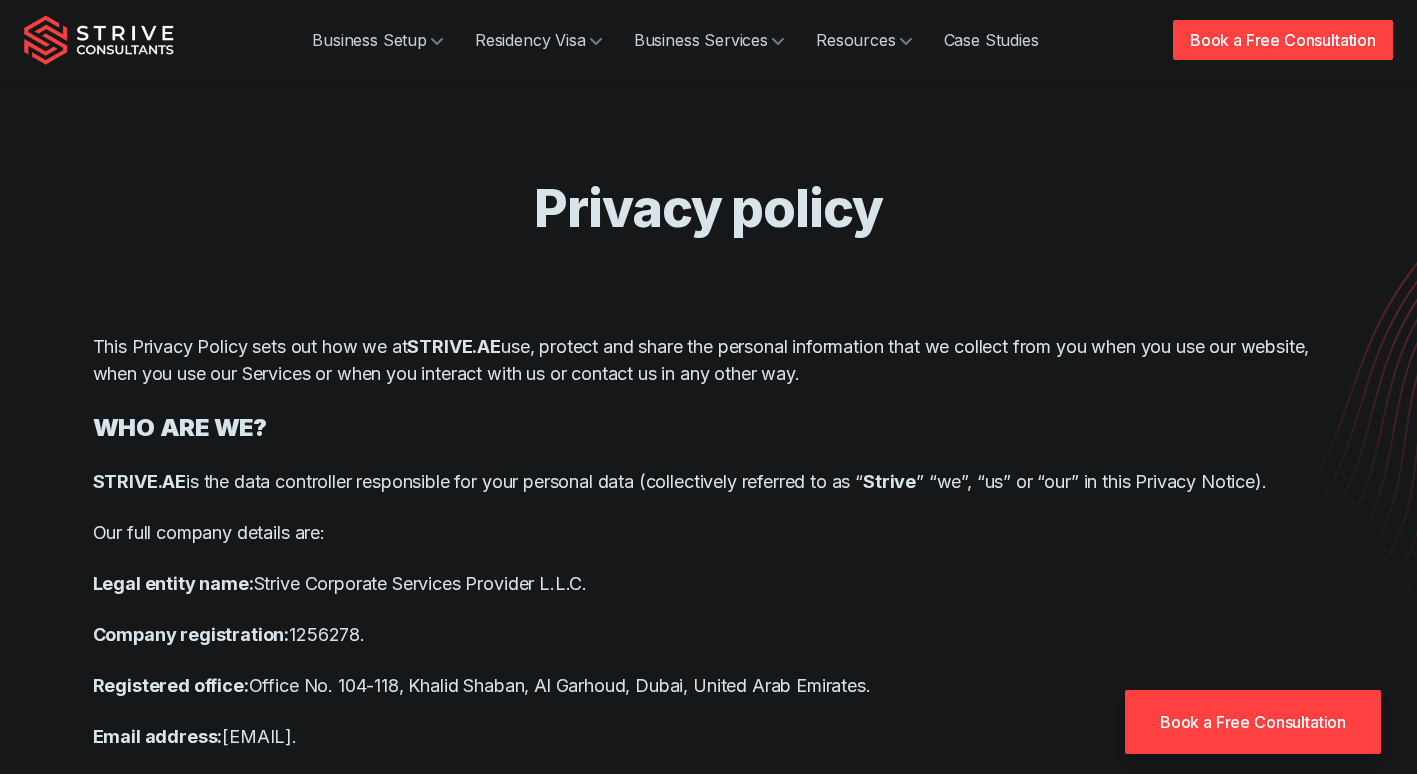 scroll, scrollTop: 0, scrollLeft: 0, axis: both 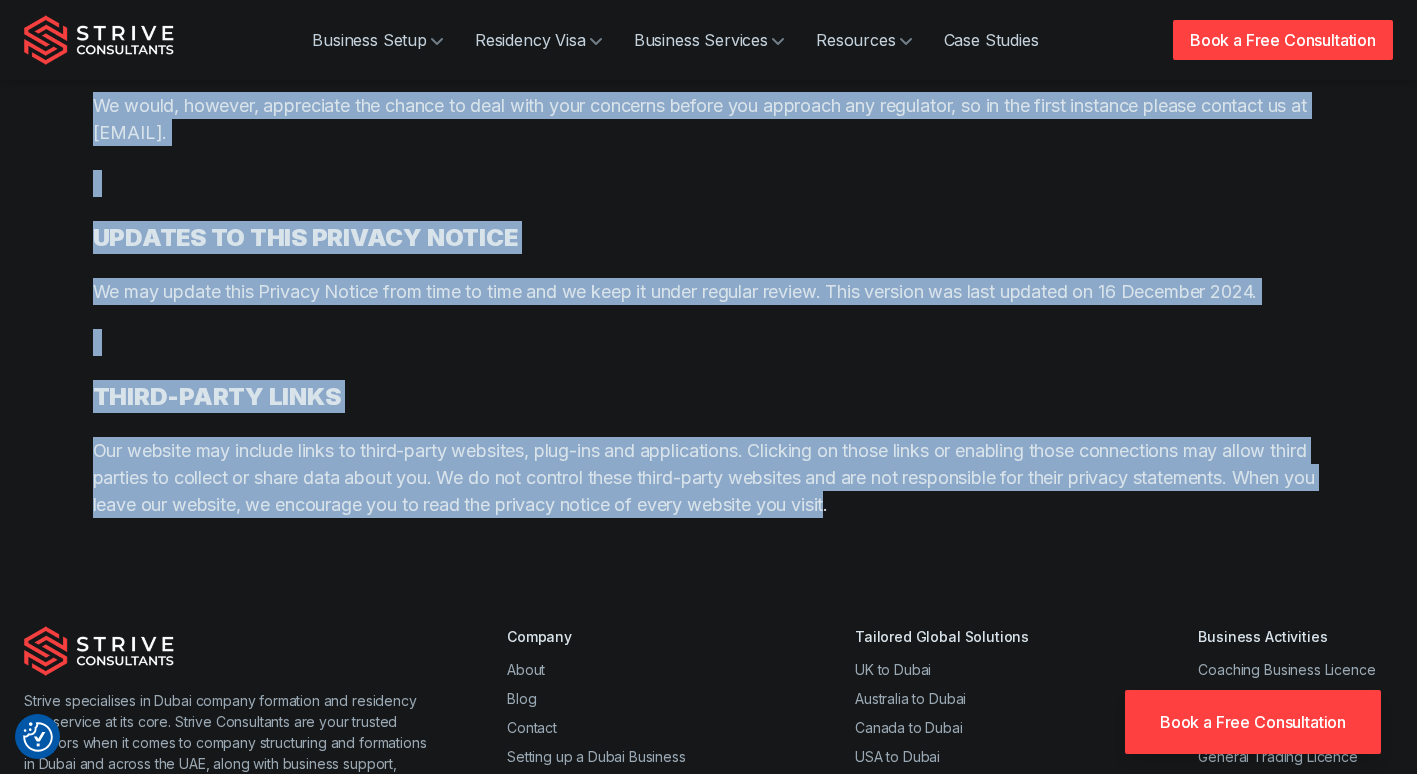 drag, startPoint x: 543, startPoint y: 202, endPoint x: 928, endPoint y: 523, distance: 501.2644 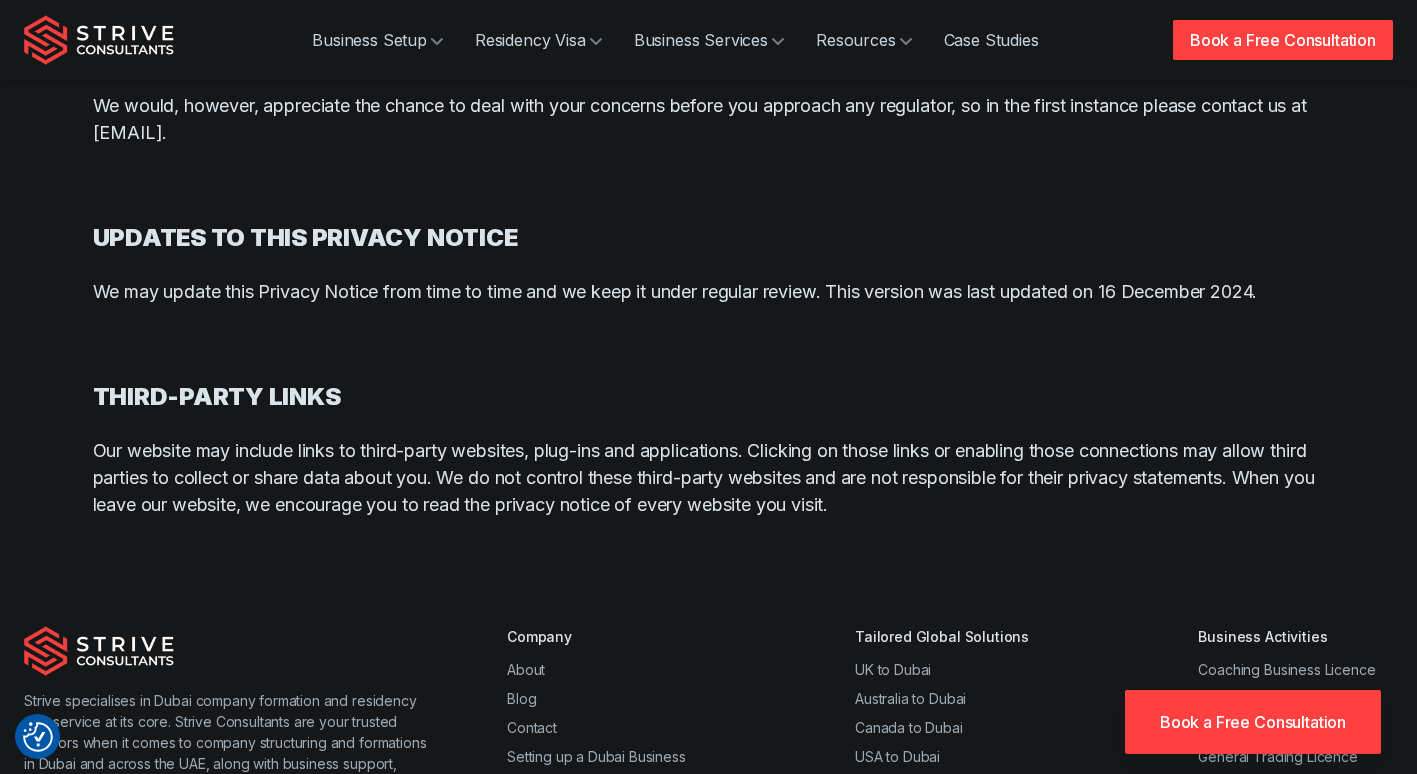 click on "Strive specialises in Dubai company formation and residency with service at its core. Strive Consultants are your trusted advisors when it comes to company structuring and formations in Dubai and across the UAE, along with business support, corporate banking, UAE residency and other PRO services. Company About Blog Contact Setting up a Dubai Business Strive Accounting Client Testimonials Case Studies Dubai Accounting Guide Dubai Relocation Guide Partners Tailored Global Solutions UK to Dubai Australia to Dubai Canada to Dubai USA to Dubai Management Solutions Business Activities Coaching Business Licence Ecommerce Licence Event Management Licence General Trading Licence Consultancy Business Licence © strivedubai.com. All rights reserved.  Privacy Policy  /  Terms and conditions  /  Cookie Policy" at bounding box center (708, 875) 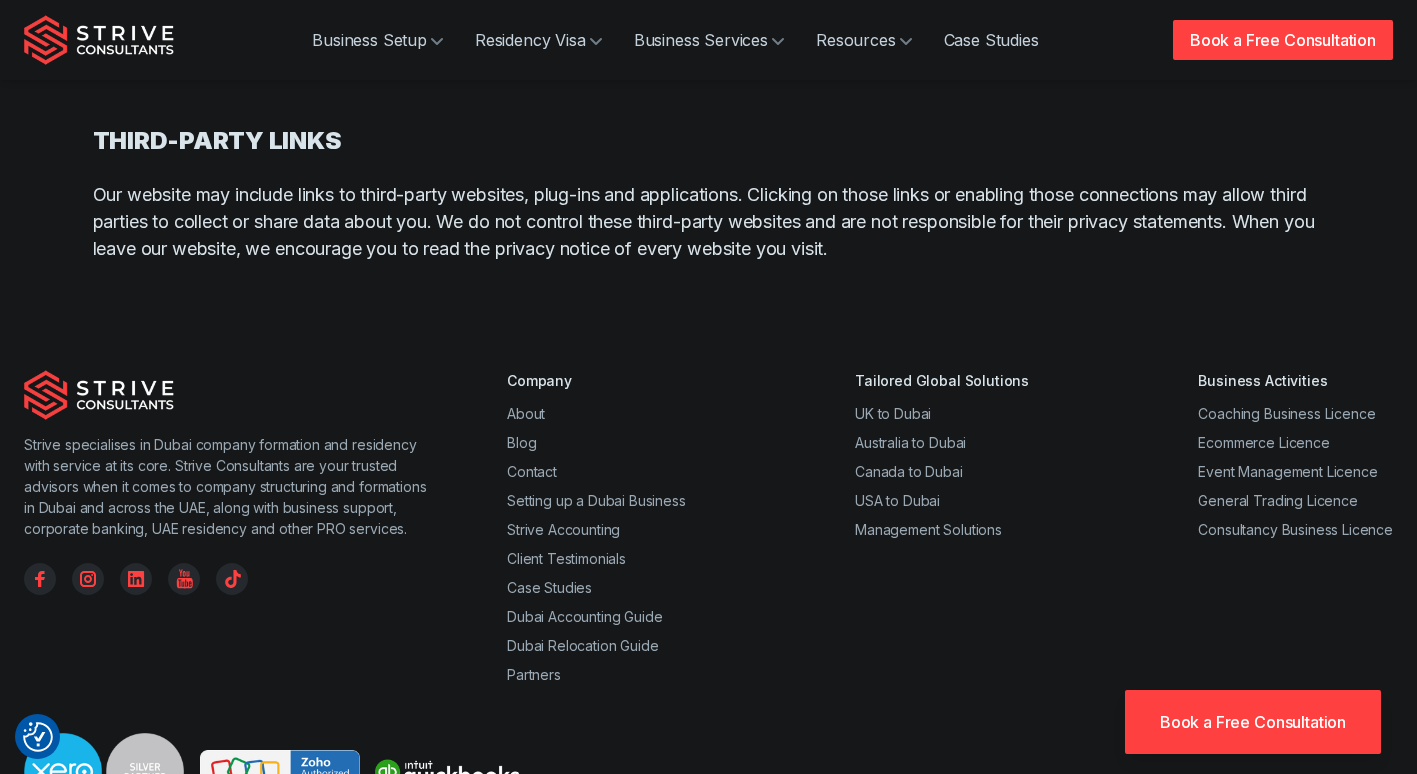 scroll, scrollTop: 10232, scrollLeft: 0, axis: vertical 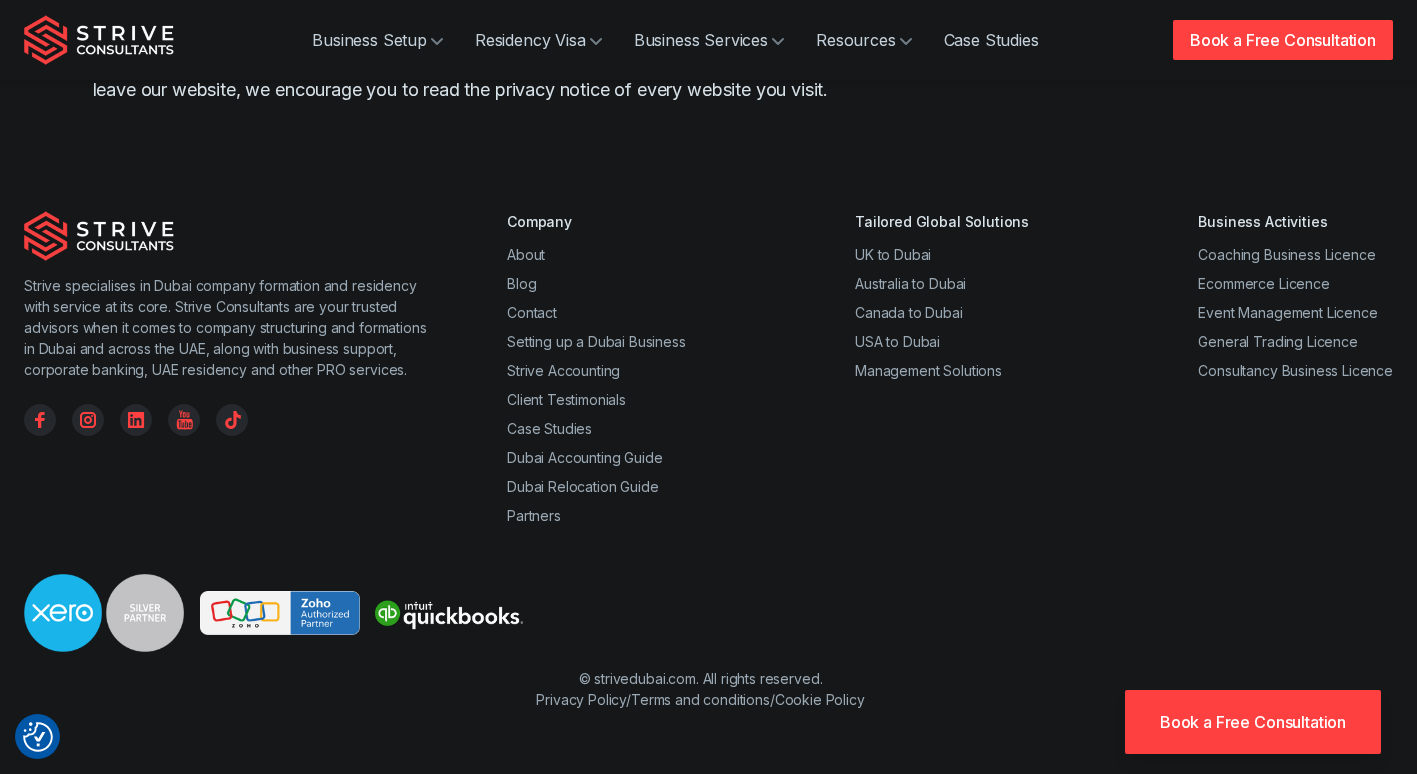 click on "Terms and conditions" at bounding box center [700, 699] 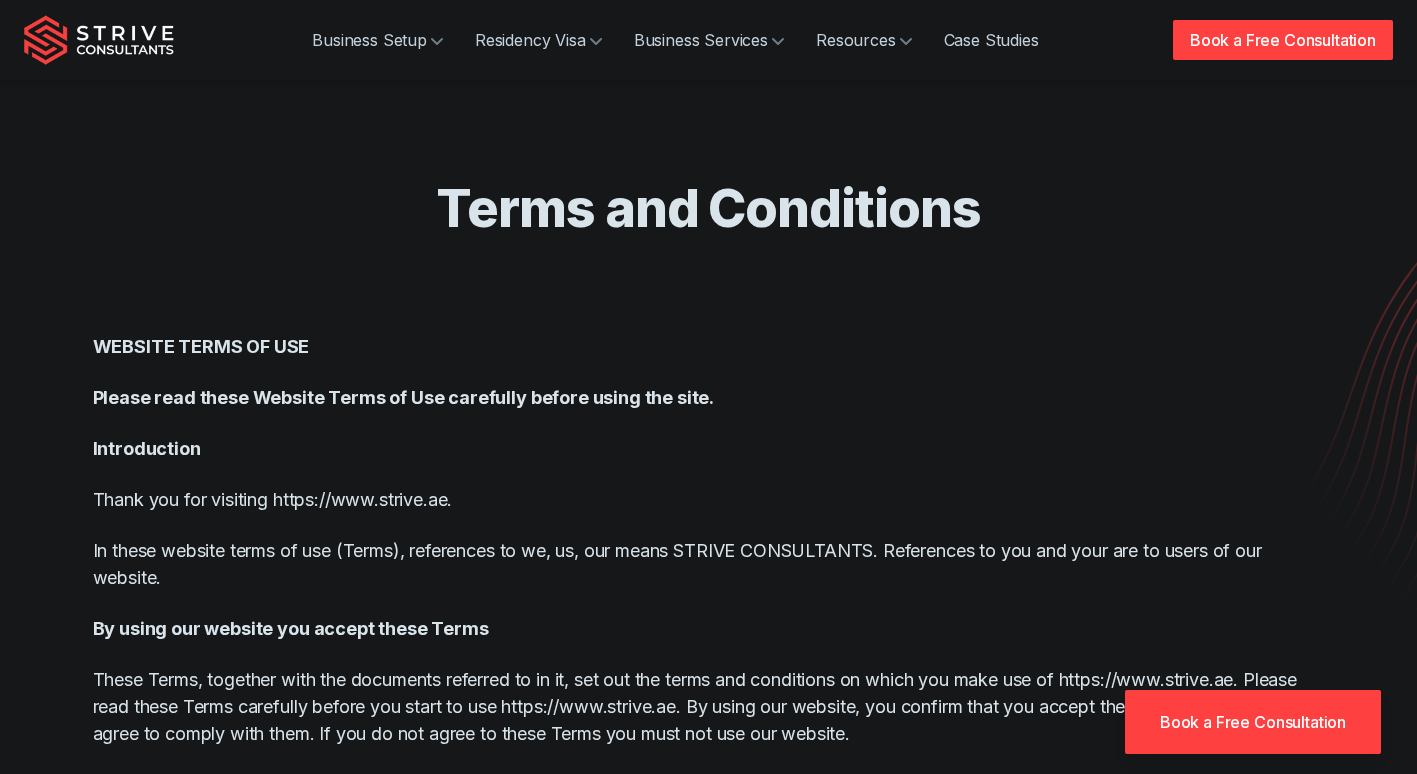 scroll, scrollTop: 0, scrollLeft: 0, axis: both 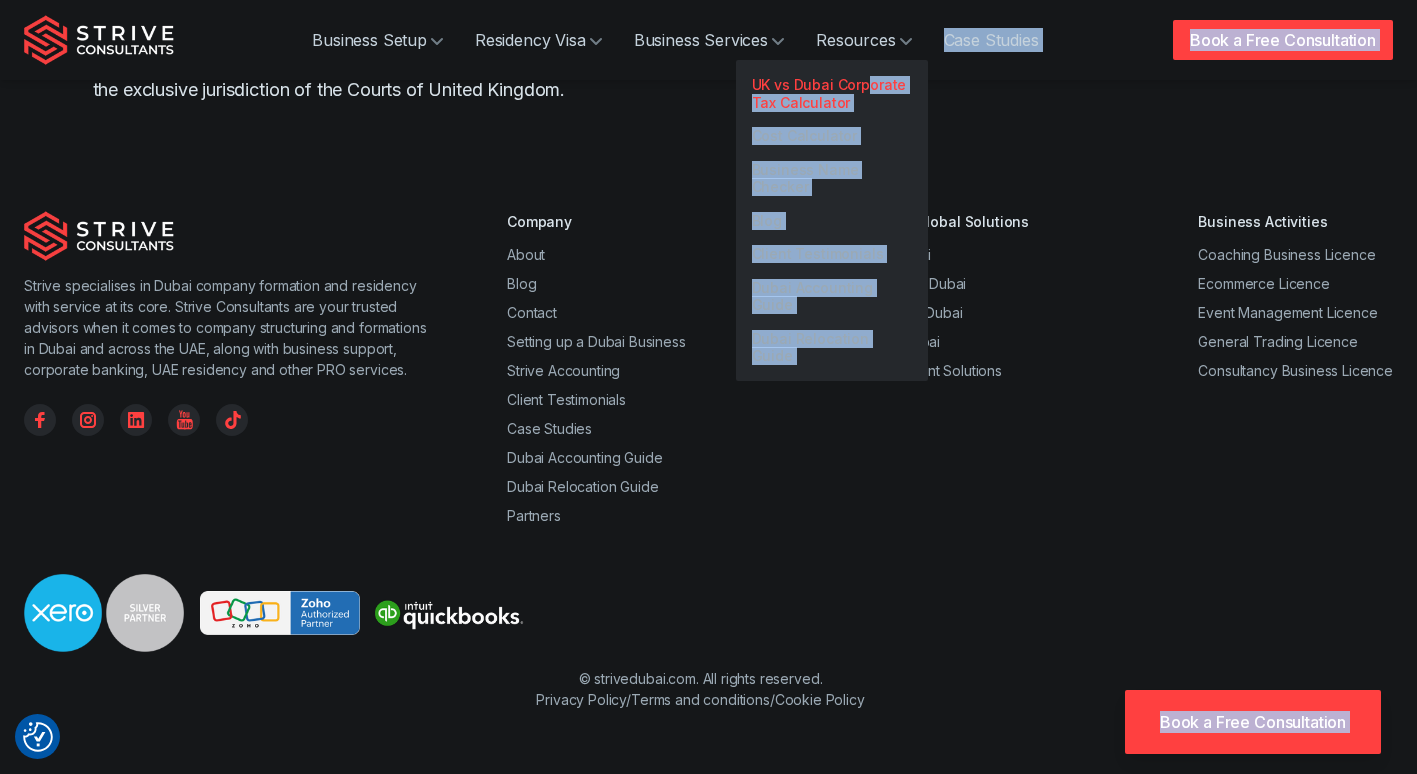drag, startPoint x: 442, startPoint y: 206, endPoint x: 853, endPoint y: 81, distance: 429.58817 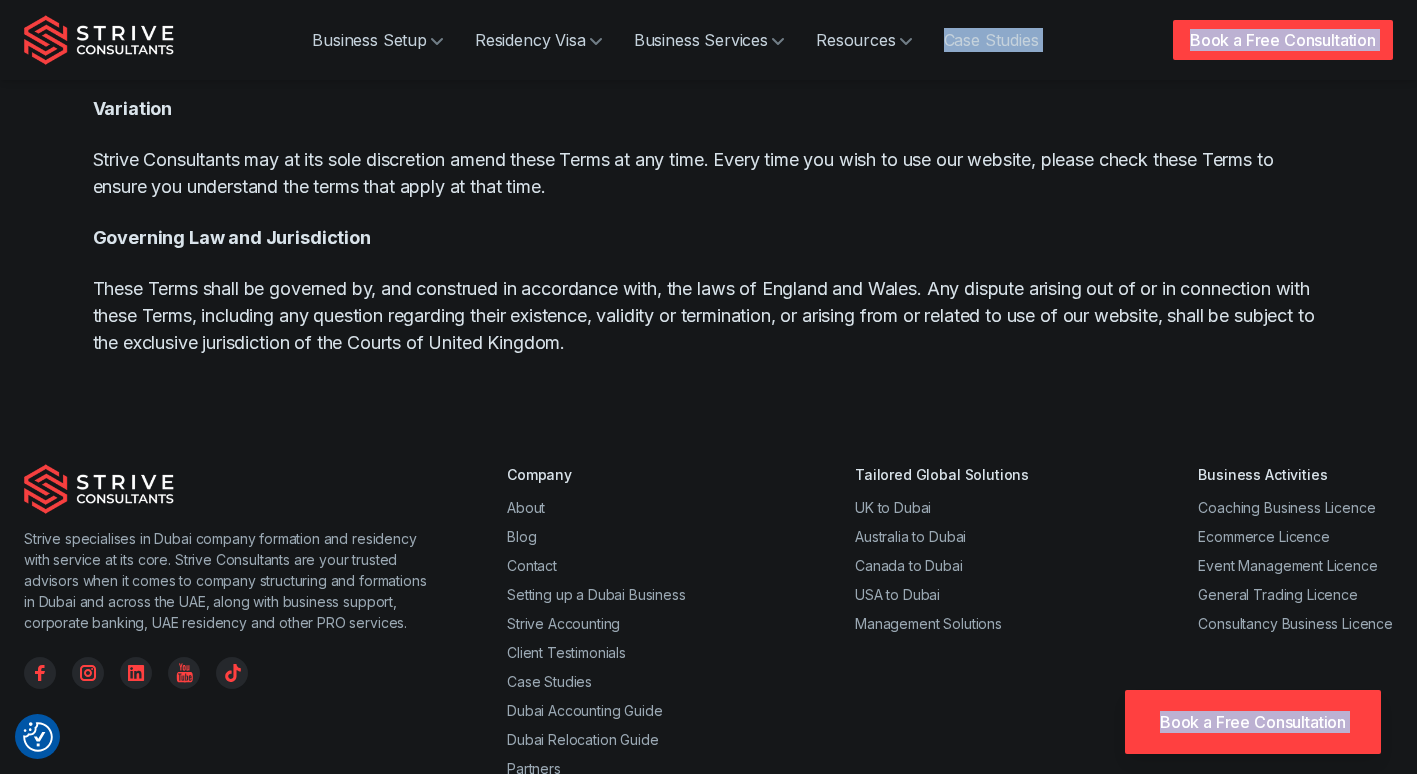 scroll, scrollTop: 5288, scrollLeft: 0, axis: vertical 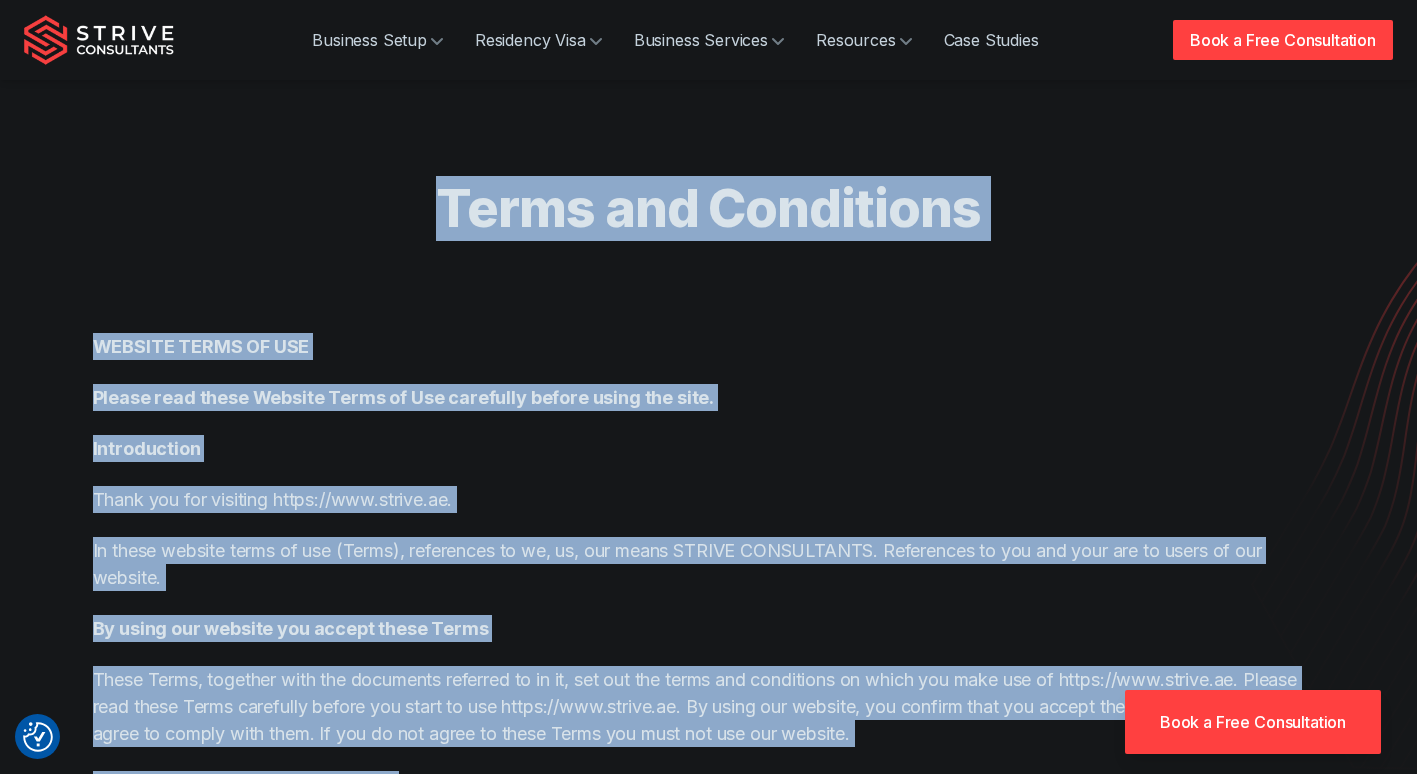 drag, startPoint x: 547, startPoint y: 317, endPoint x: 446, endPoint y: 161, distance: 185.84132 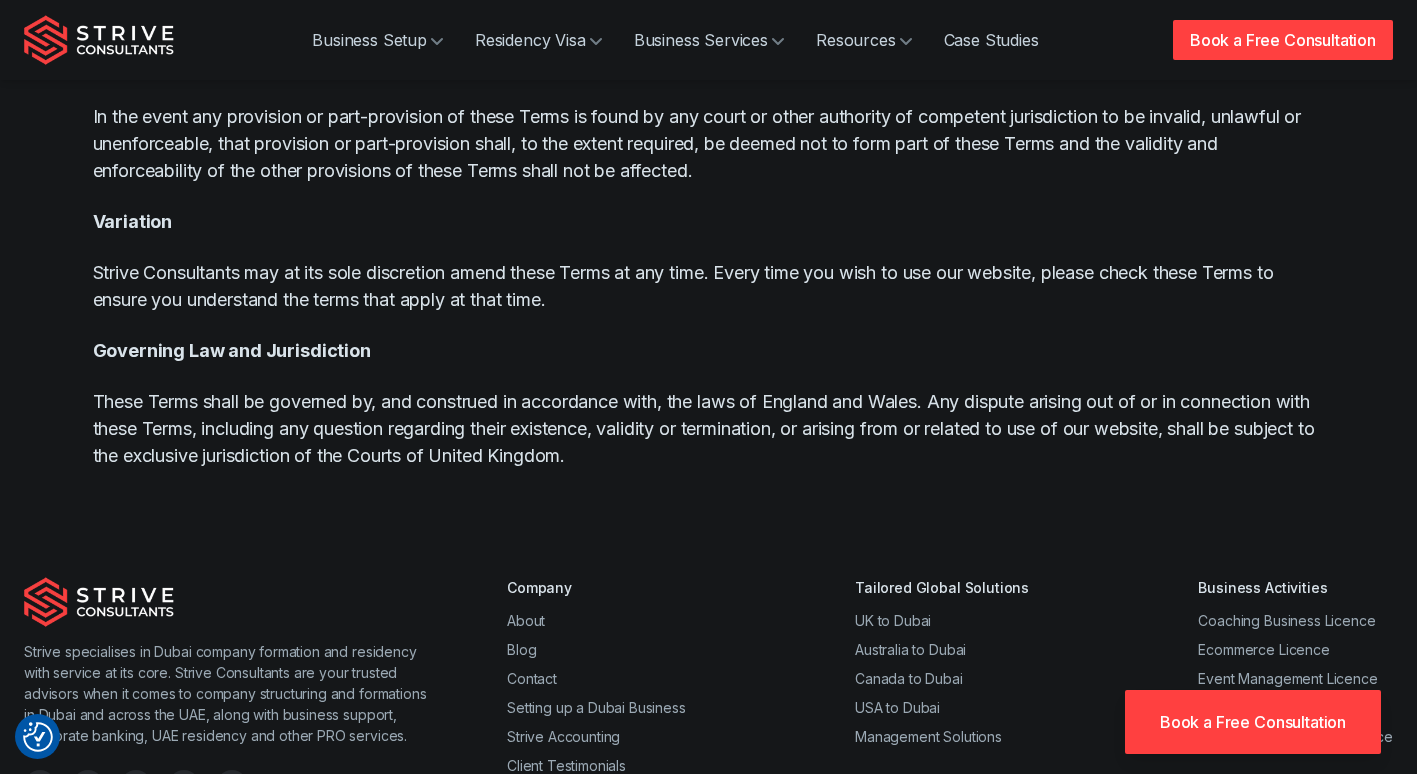 scroll, scrollTop: 5543, scrollLeft: 0, axis: vertical 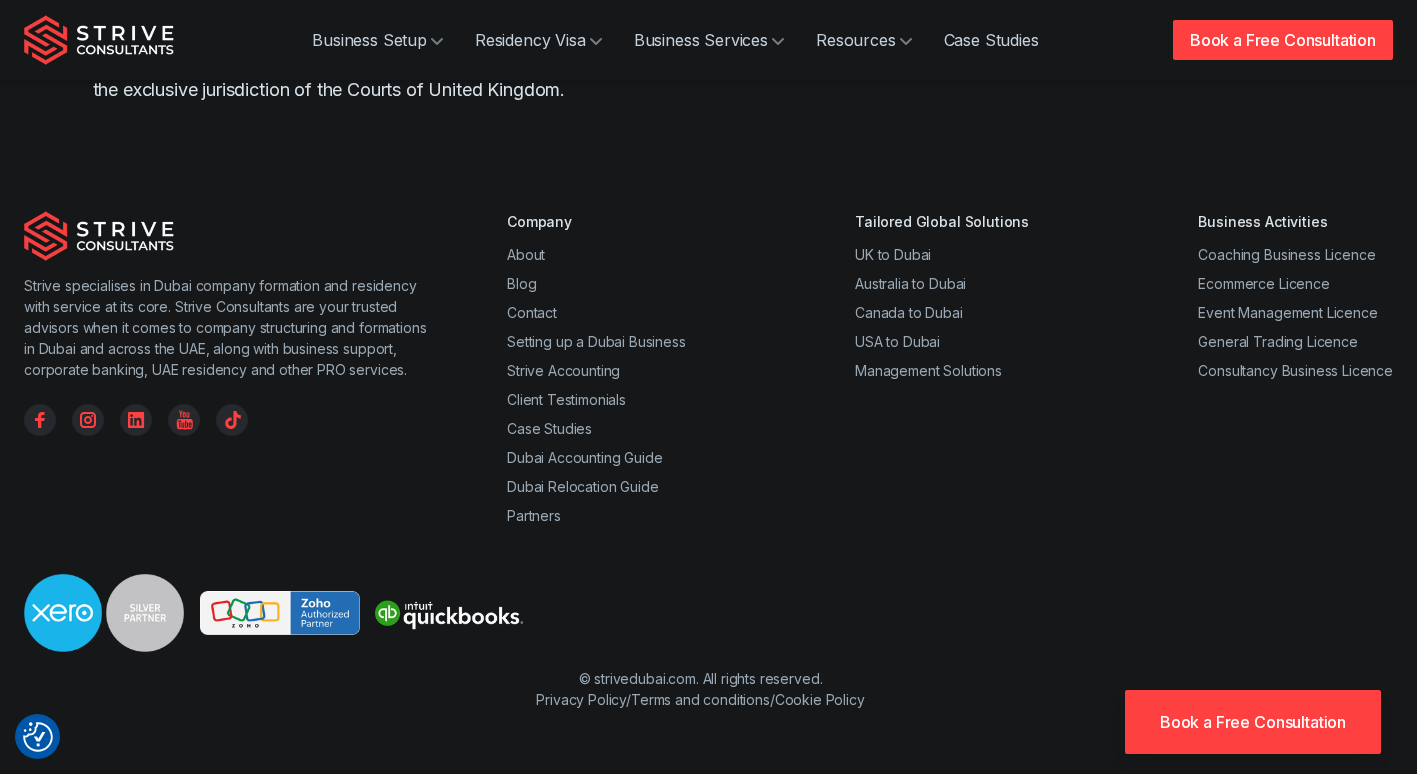 click on "Cookie Policy" at bounding box center (820, 699) 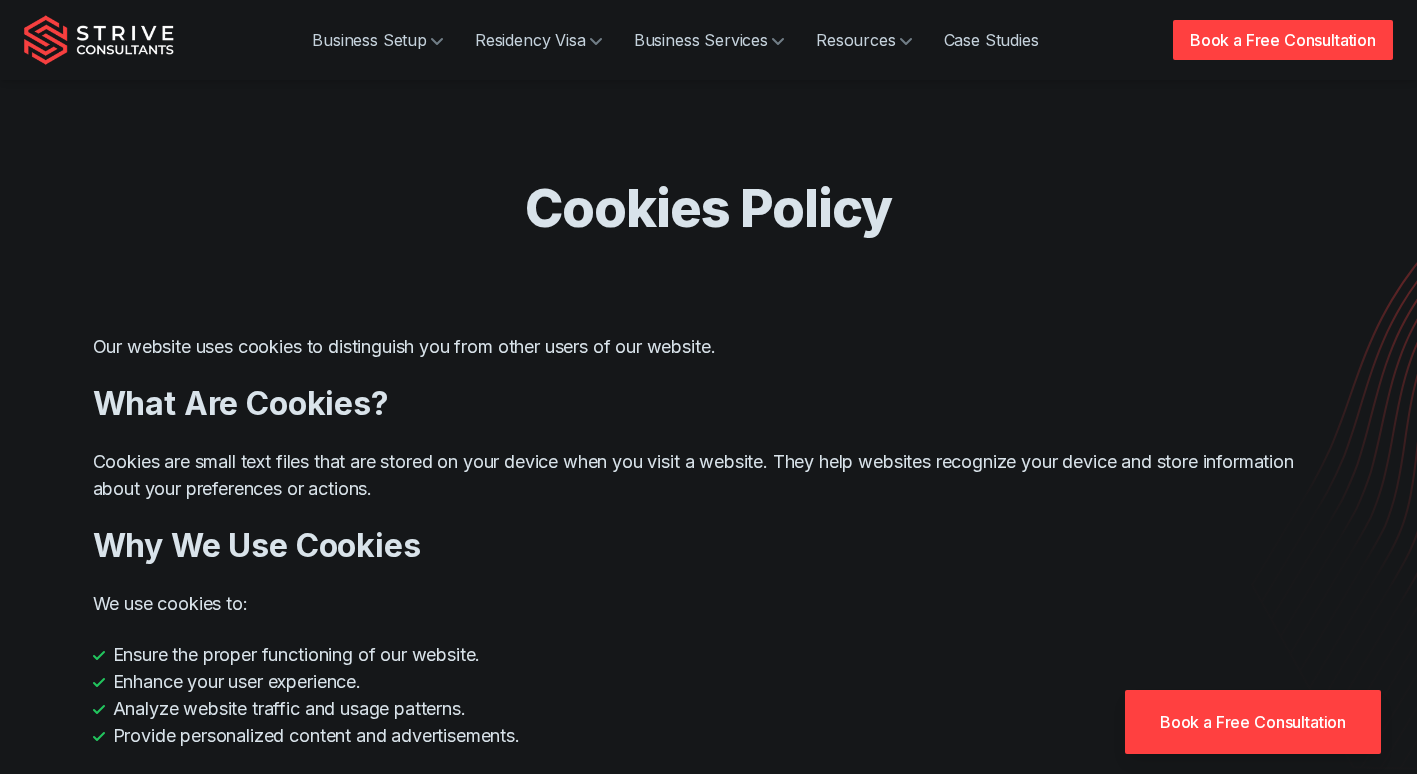 scroll, scrollTop: 0, scrollLeft: 0, axis: both 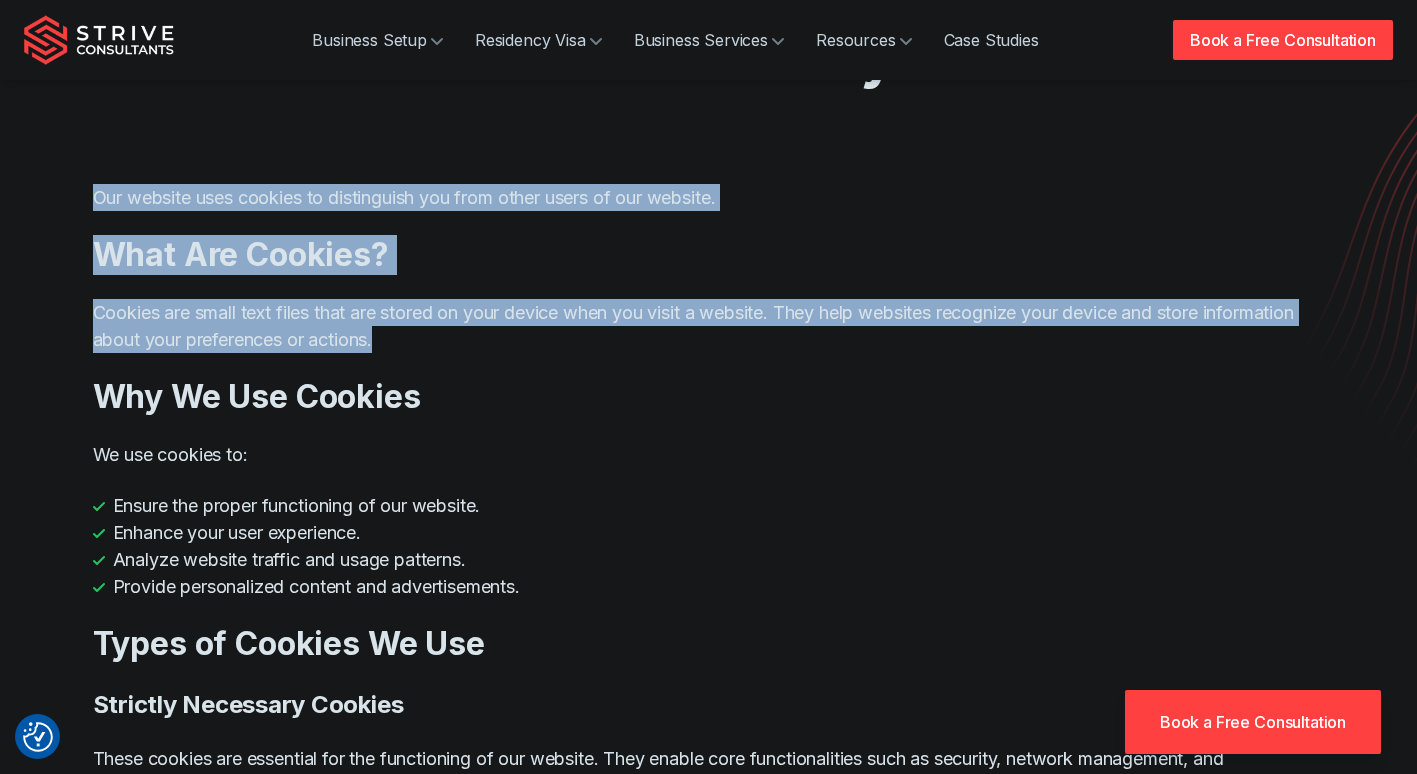 drag, startPoint x: 497, startPoint y: 344, endPoint x: 63, endPoint y: 180, distance: 463.95258 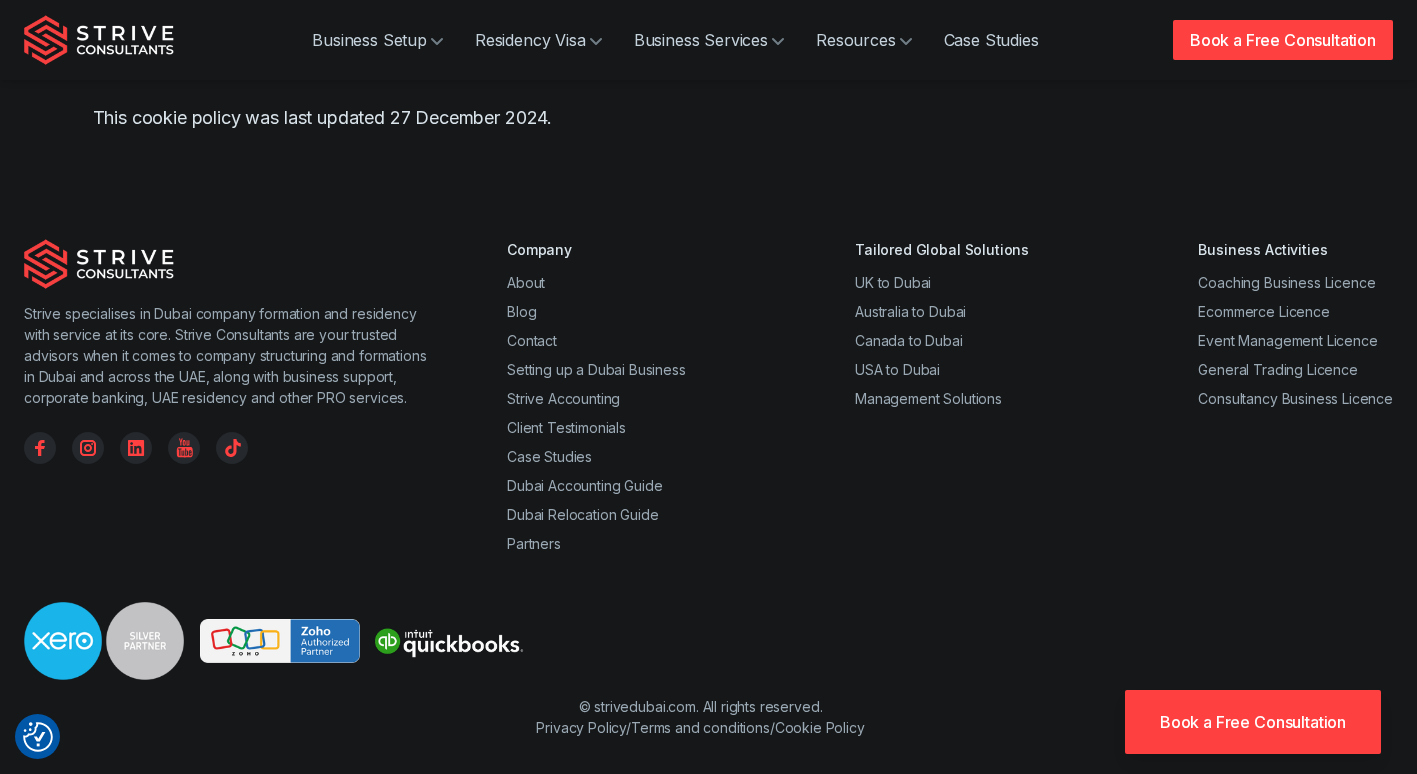 scroll, scrollTop: 1995, scrollLeft: 0, axis: vertical 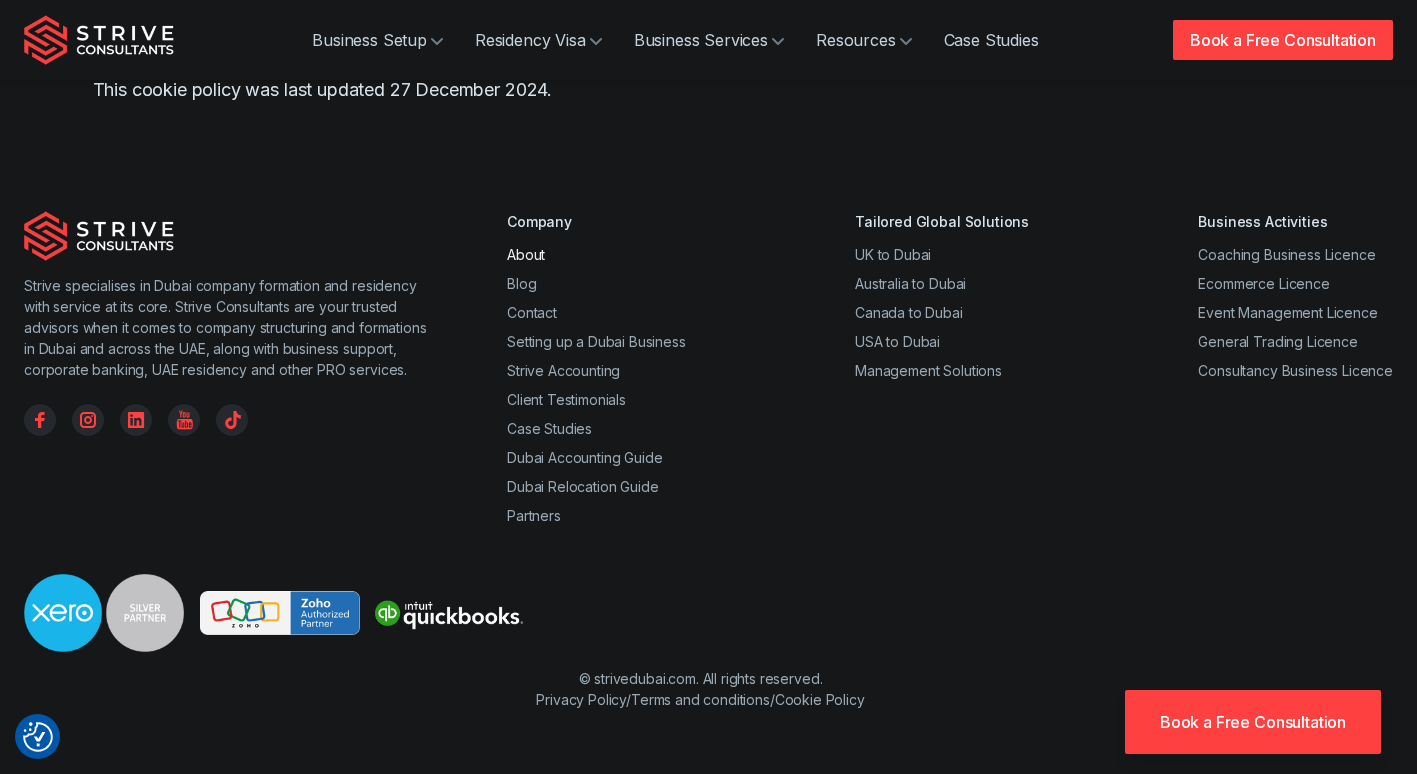 click on "About" at bounding box center [526, 254] 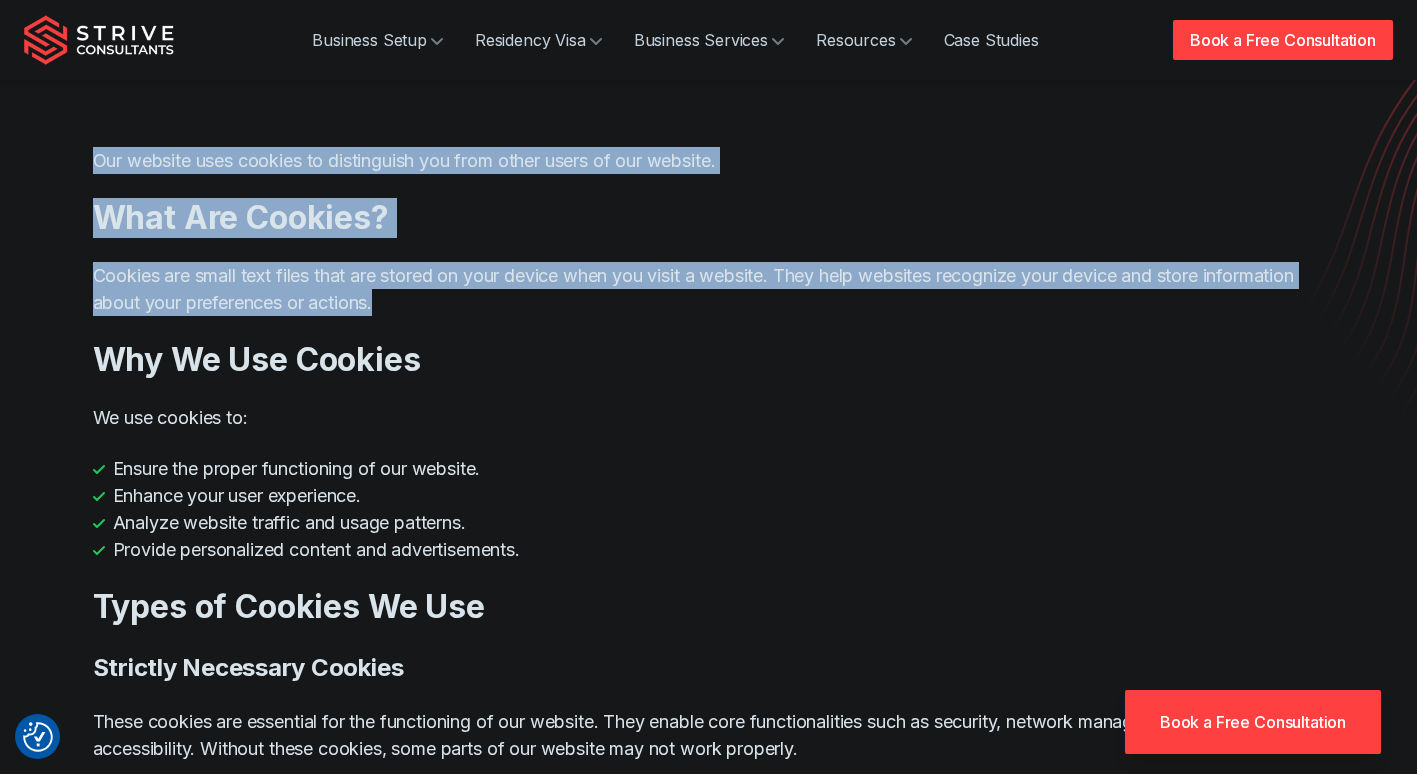 scroll, scrollTop: 0, scrollLeft: 0, axis: both 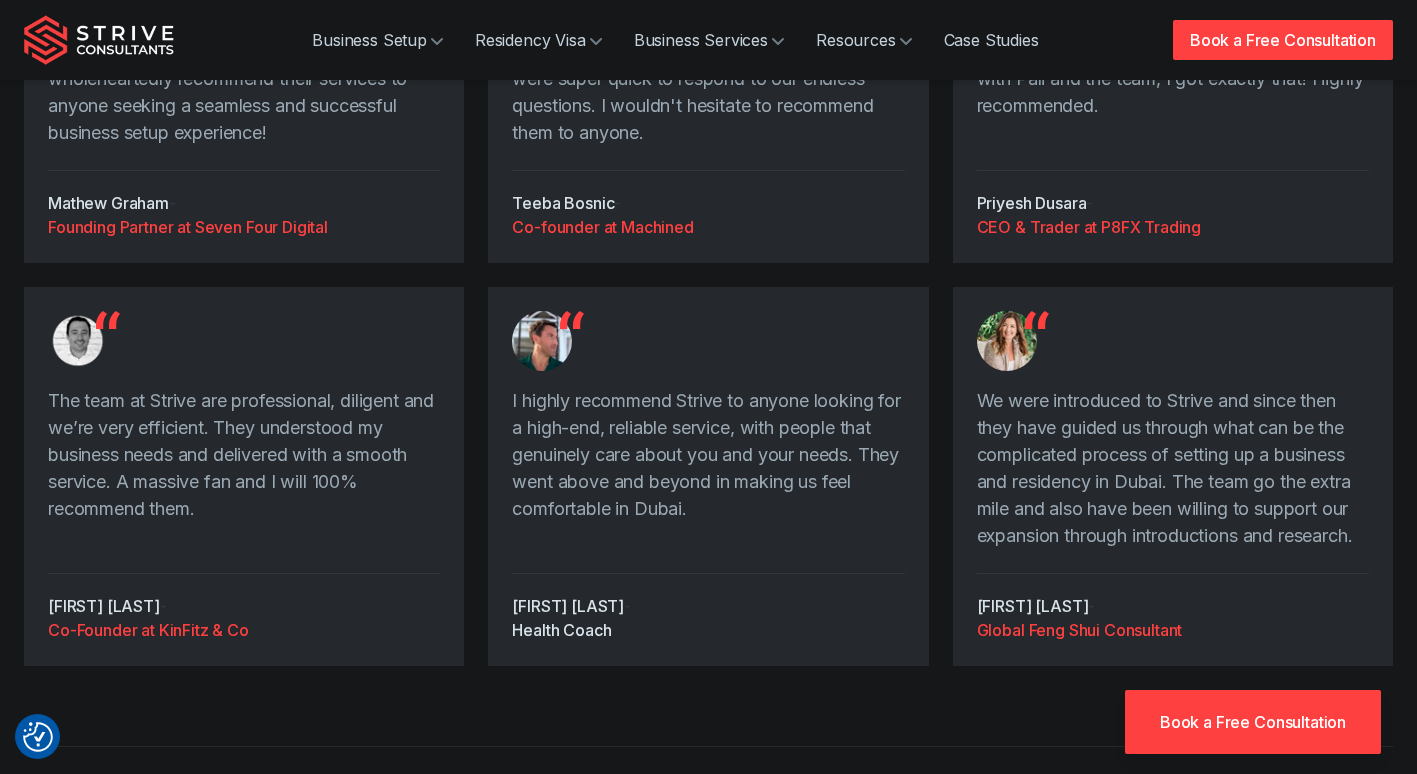 click on "Health Coach" at bounding box center (708, 630) 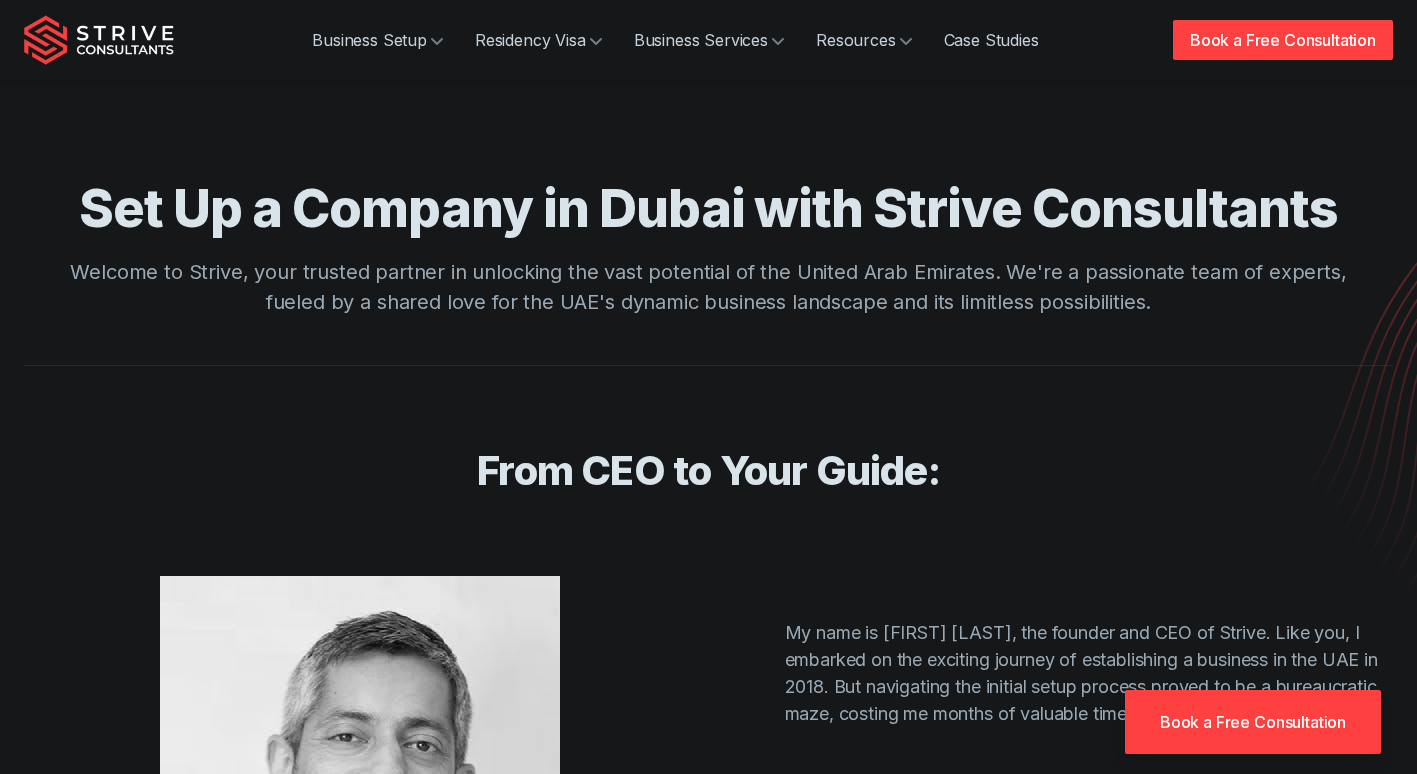scroll, scrollTop: 0, scrollLeft: 0, axis: both 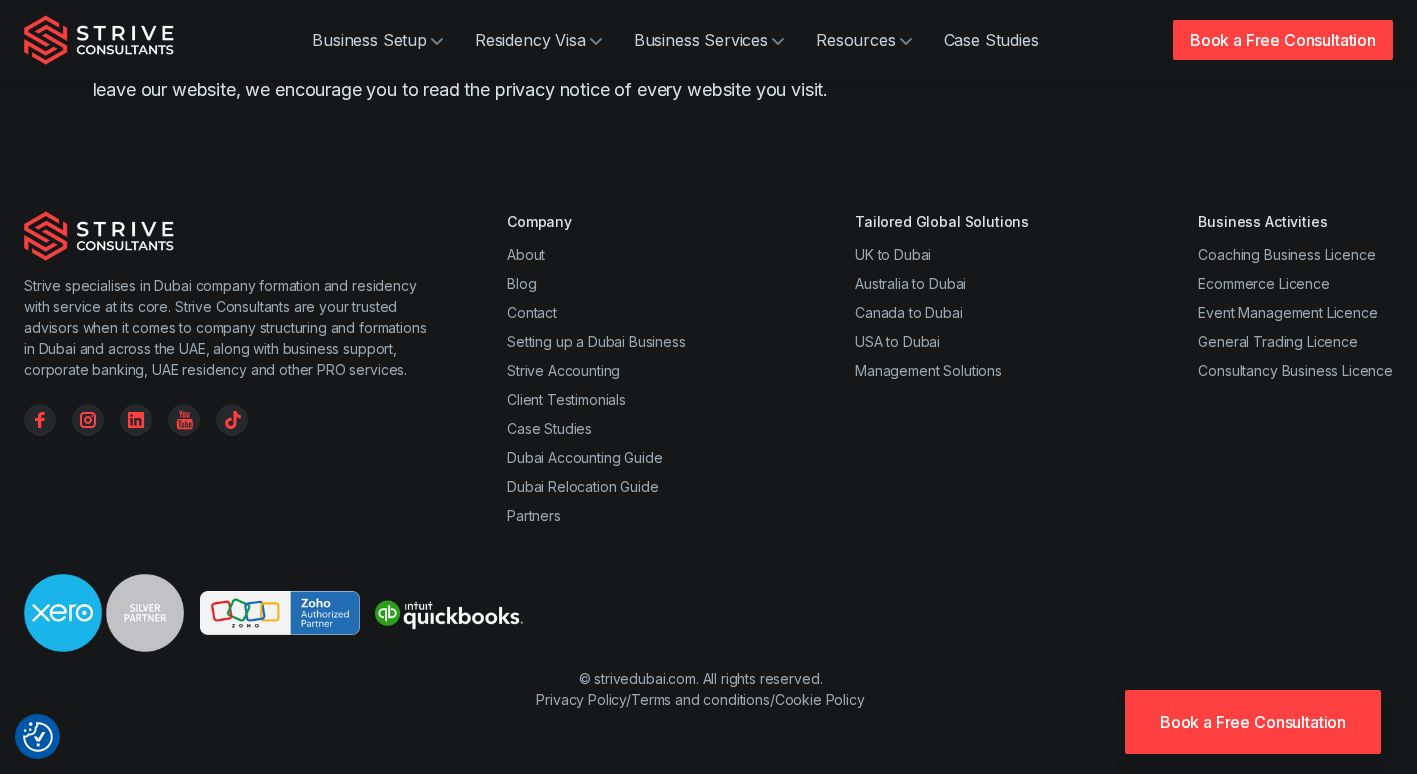 click on "About" at bounding box center [596, 254] 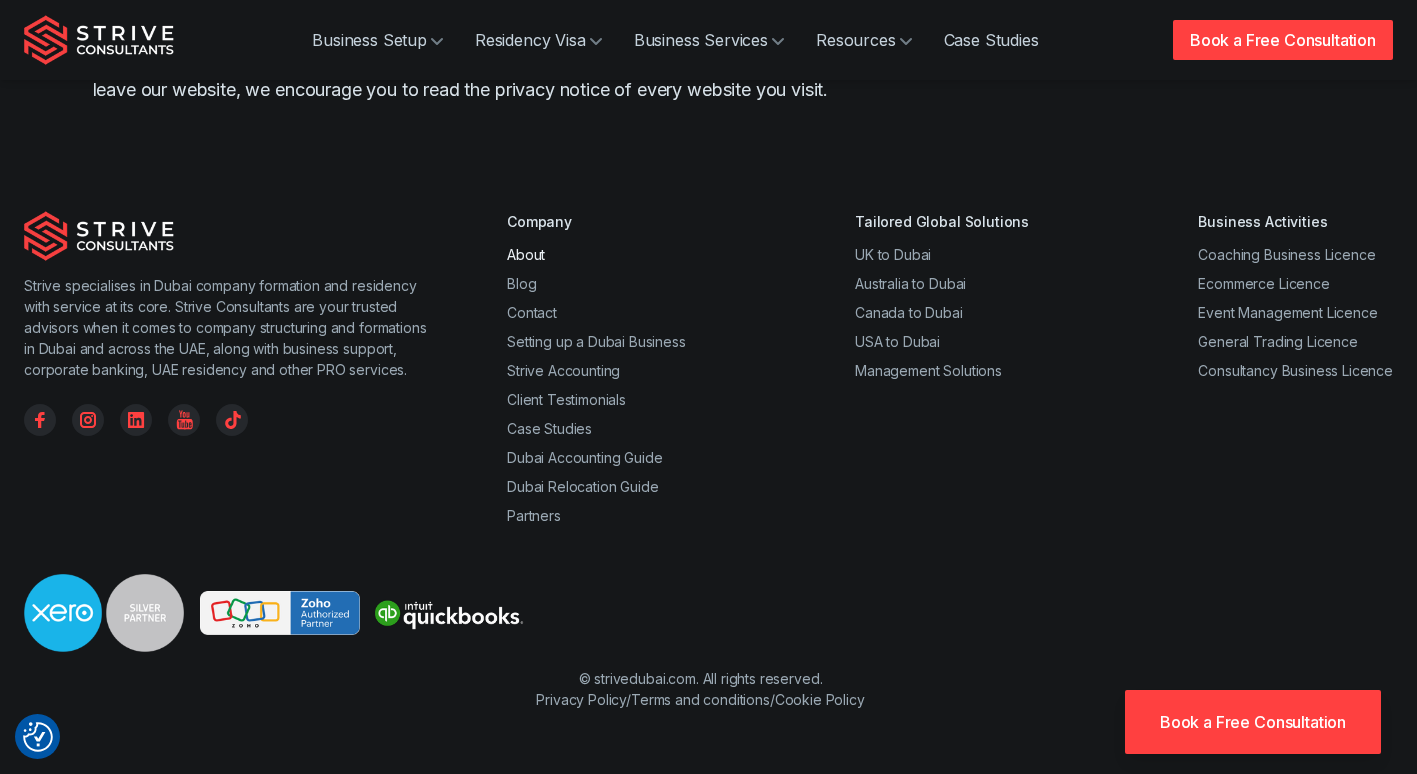 click on "About" at bounding box center (526, 254) 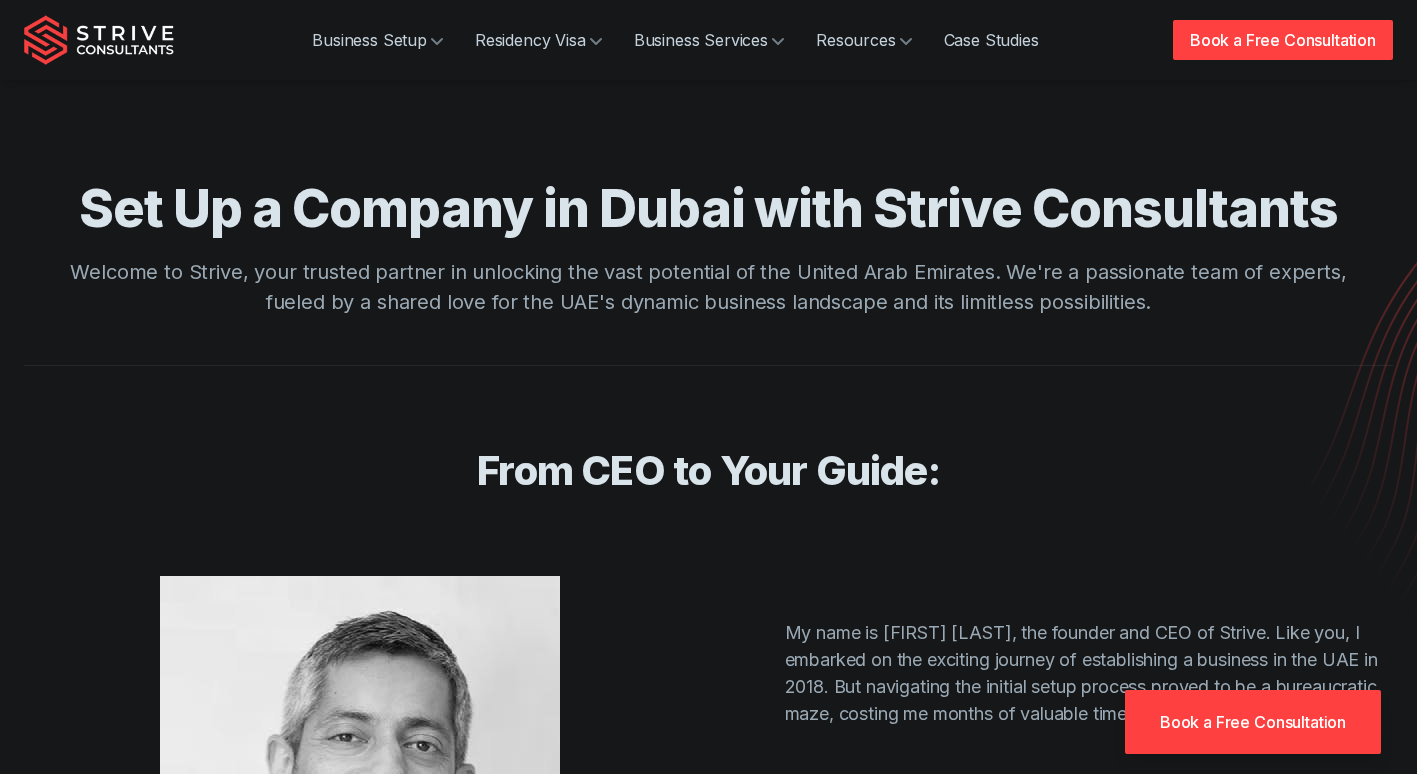 scroll, scrollTop: 0, scrollLeft: 0, axis: both 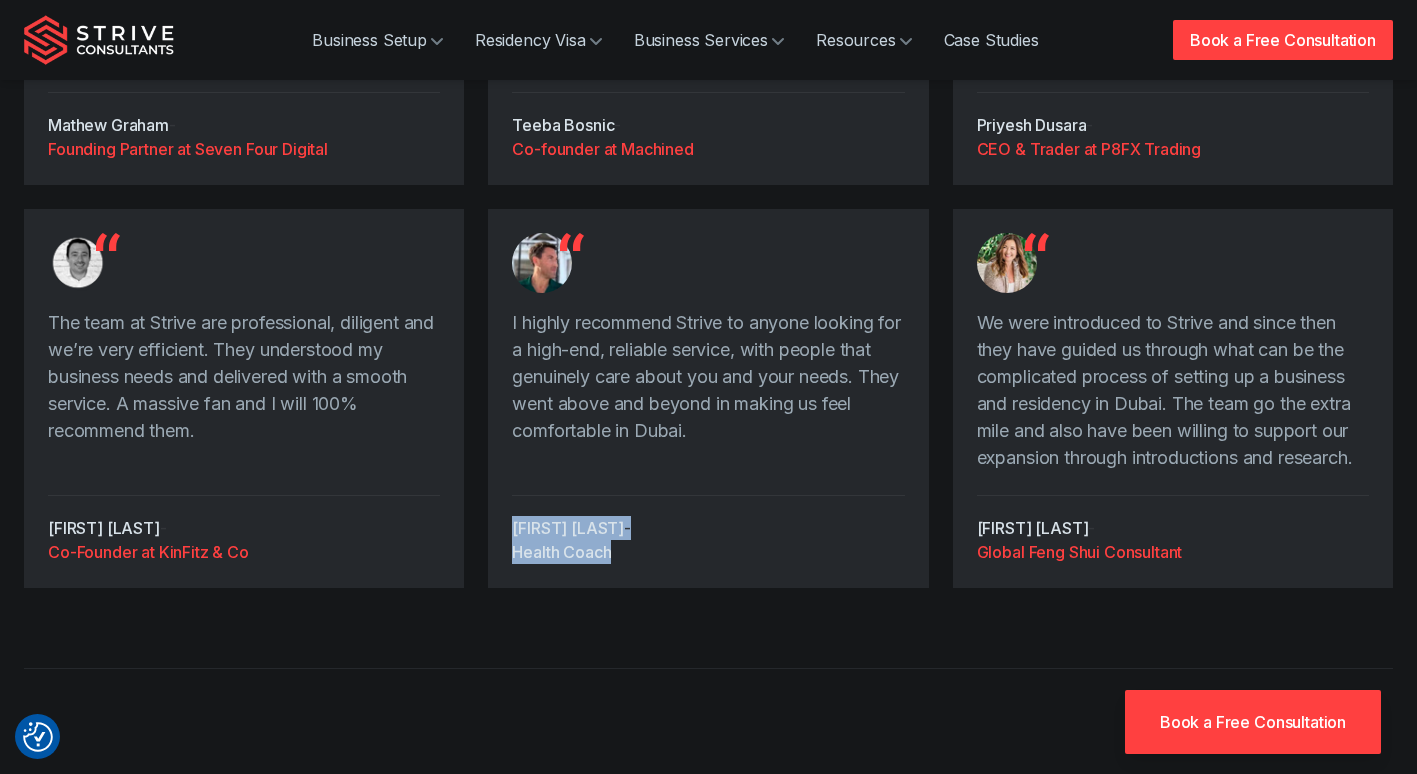 drag, startPoint x: 510, startPoint y: 514, endPoint x: 618, endPoint y: 559, distance: 117 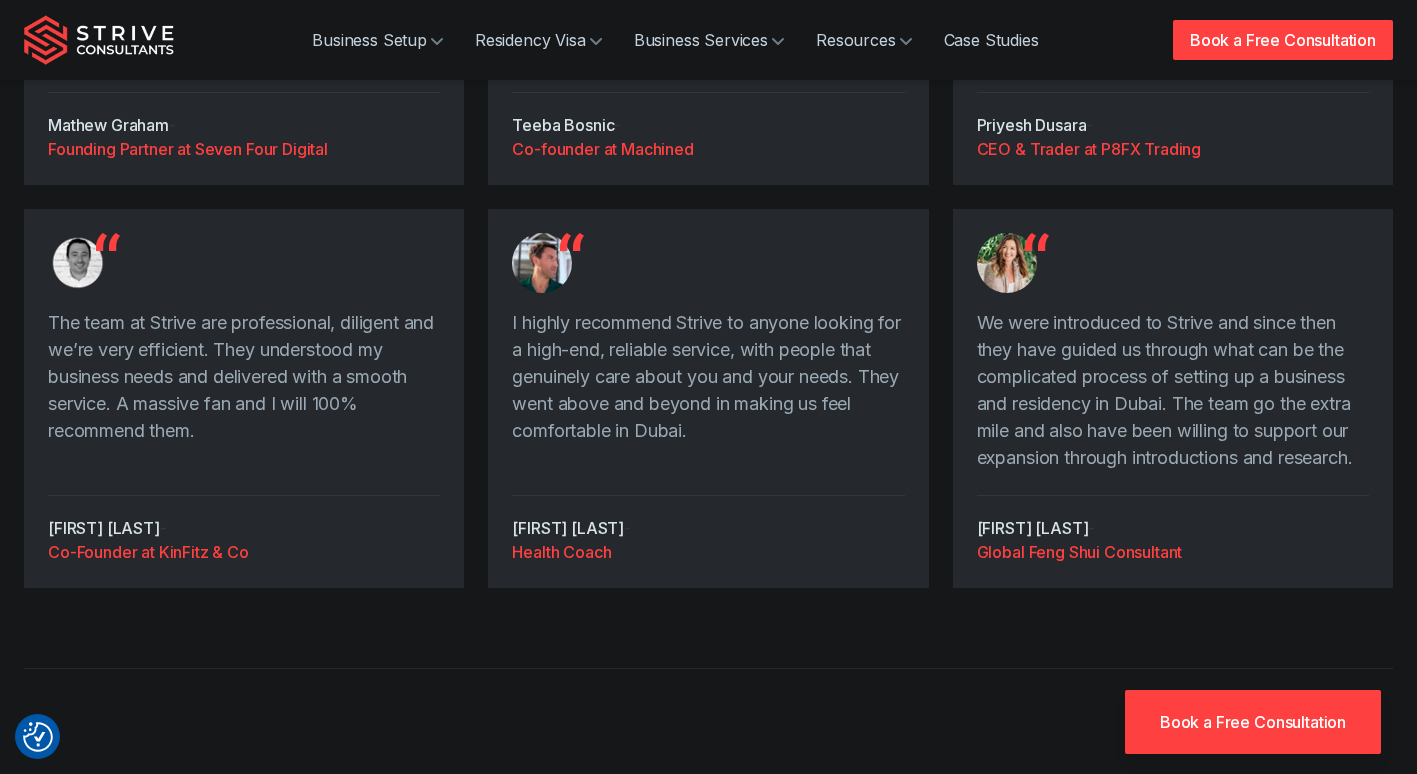 click on "The team at Strive are professional, diligent and we’re very efficient. They understood my business needs and delivered with a smooth service. A massive fan and I will 100% recommend them. Liam Fitzgerald  -   Co-Founder at KinFitz & Co" at bounding box center [244, 398] 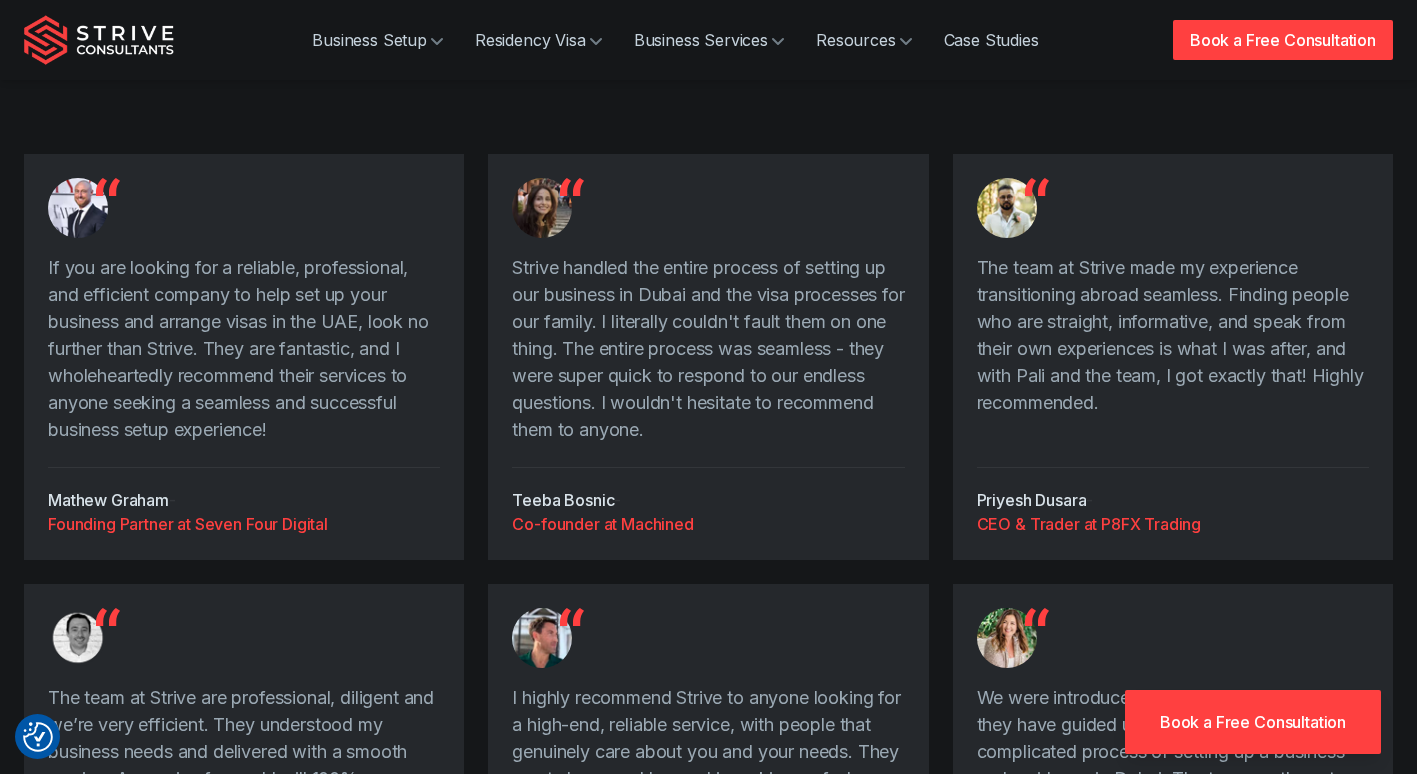 scroll, scrollTop: 2753, scrollLeft: 0, axis: vertical 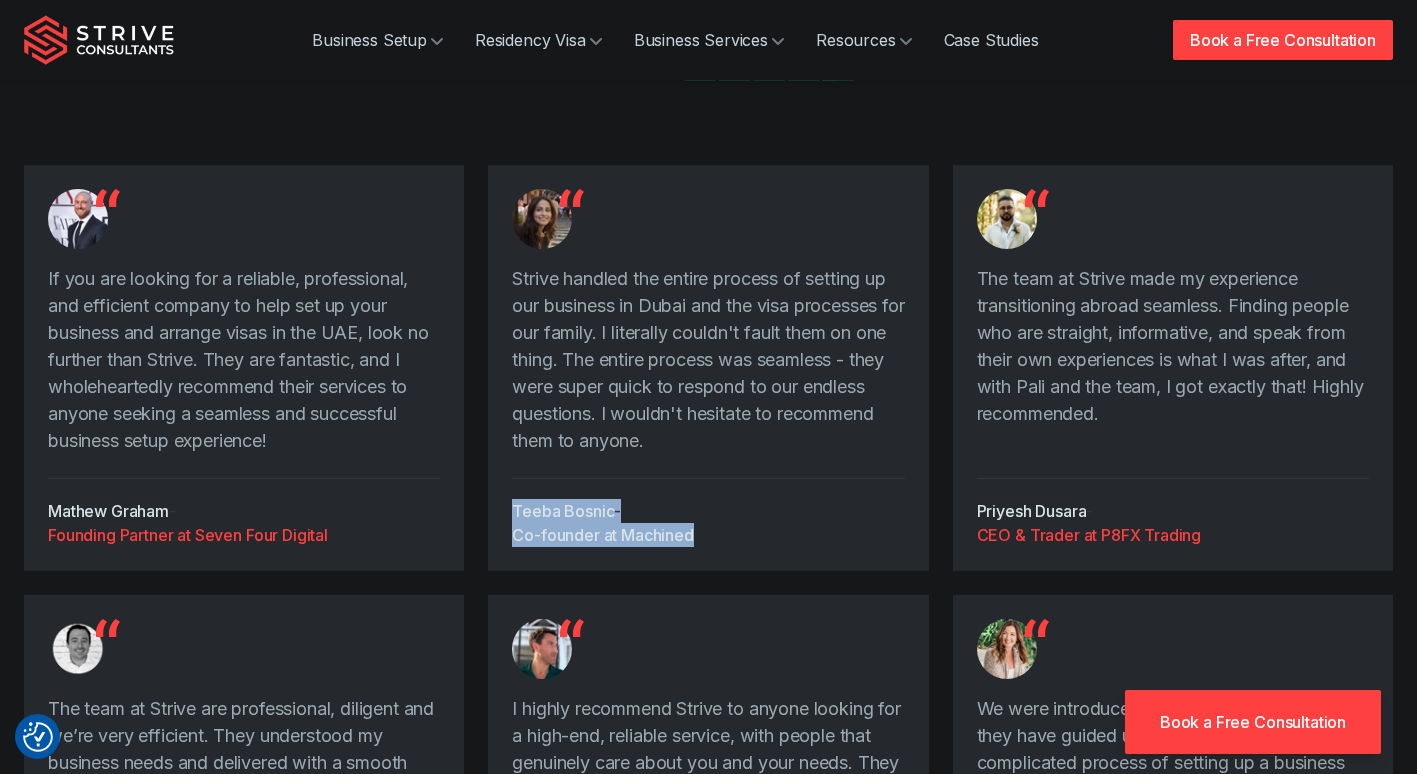 drag, startPoint x: 511, startPoint y: 501, endPoint x: 723, endPoint y: 530, distance: 213.9743 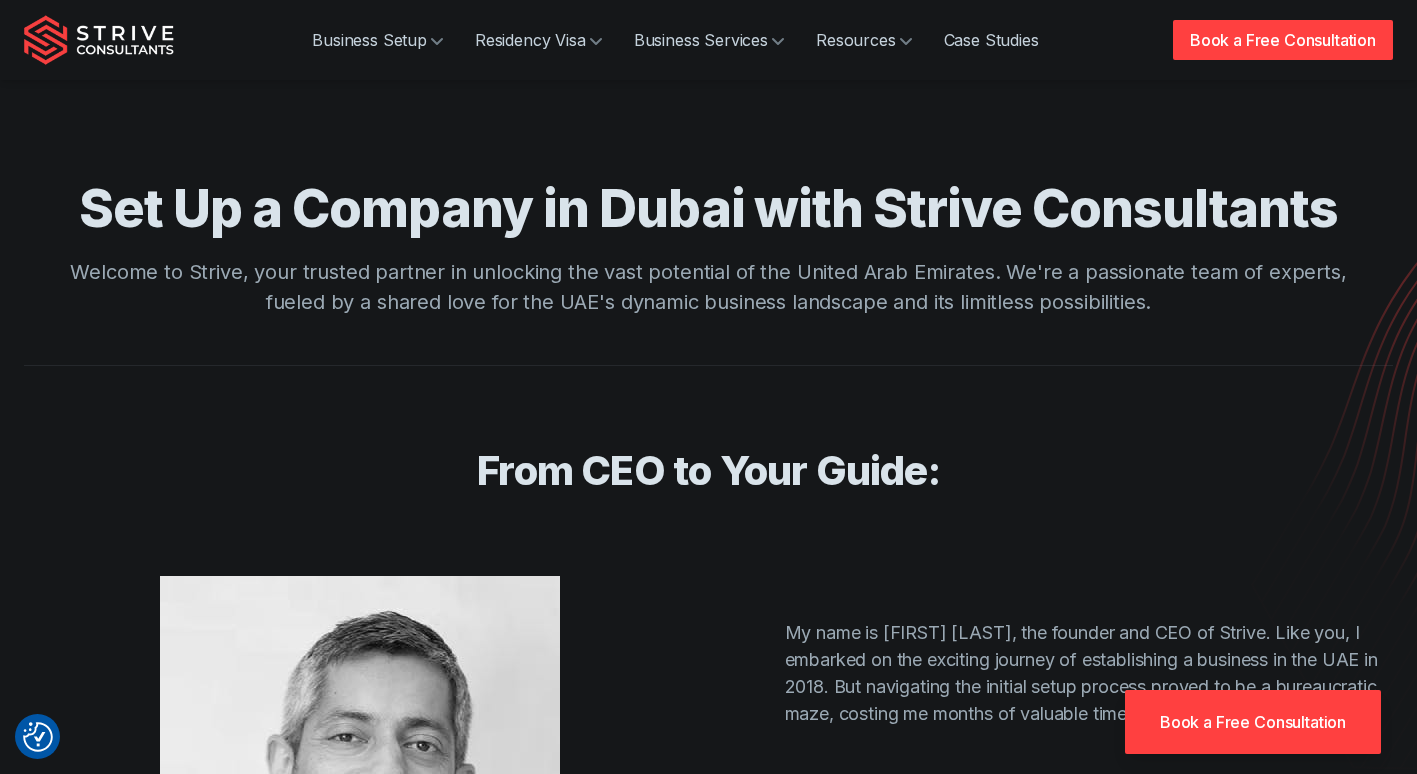scroll, scrollTop: 0, scrollLeft: 0, axis: both 